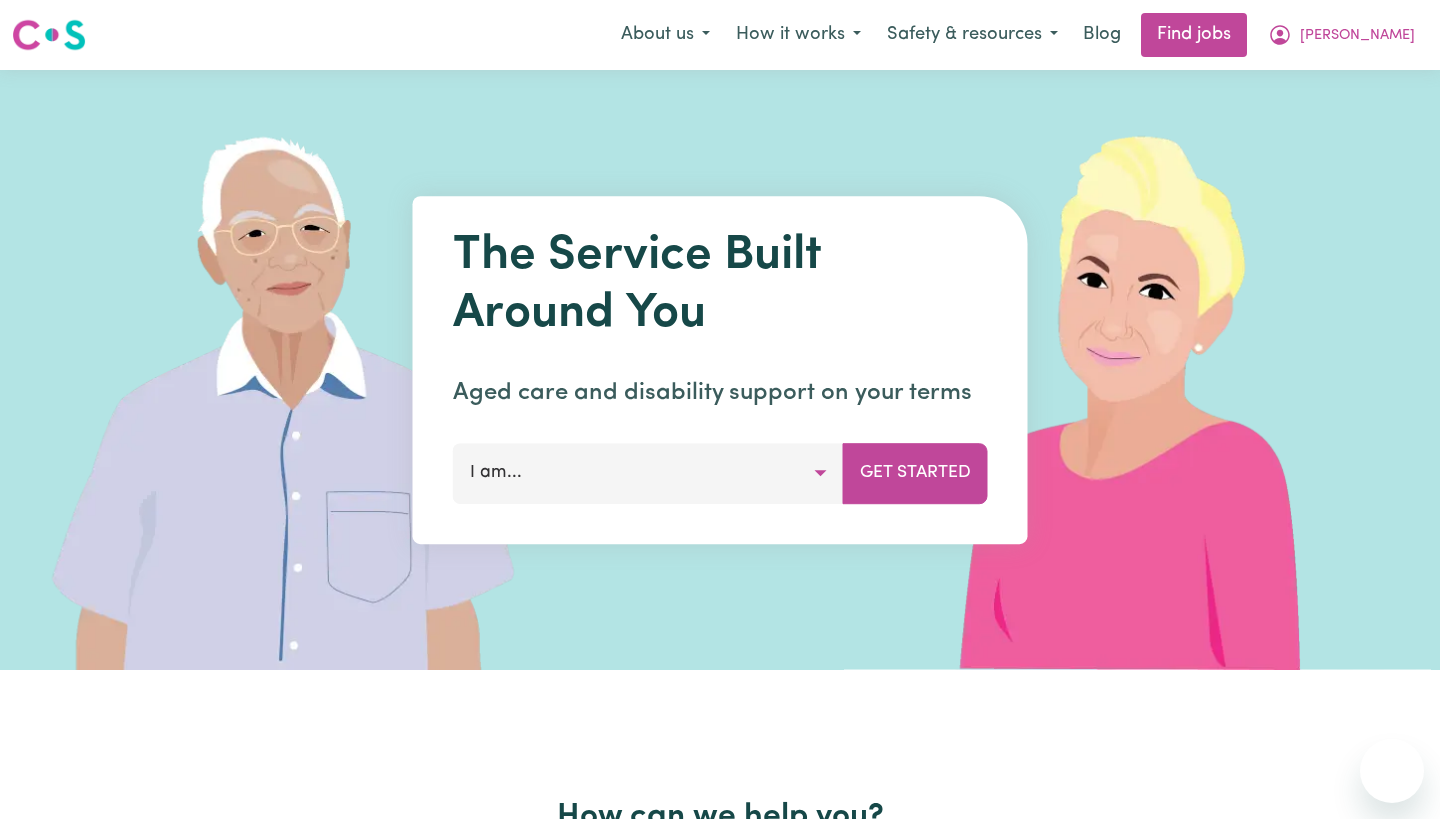 scroll, scrollTop: 0, scrollLeft: 0, axis: both 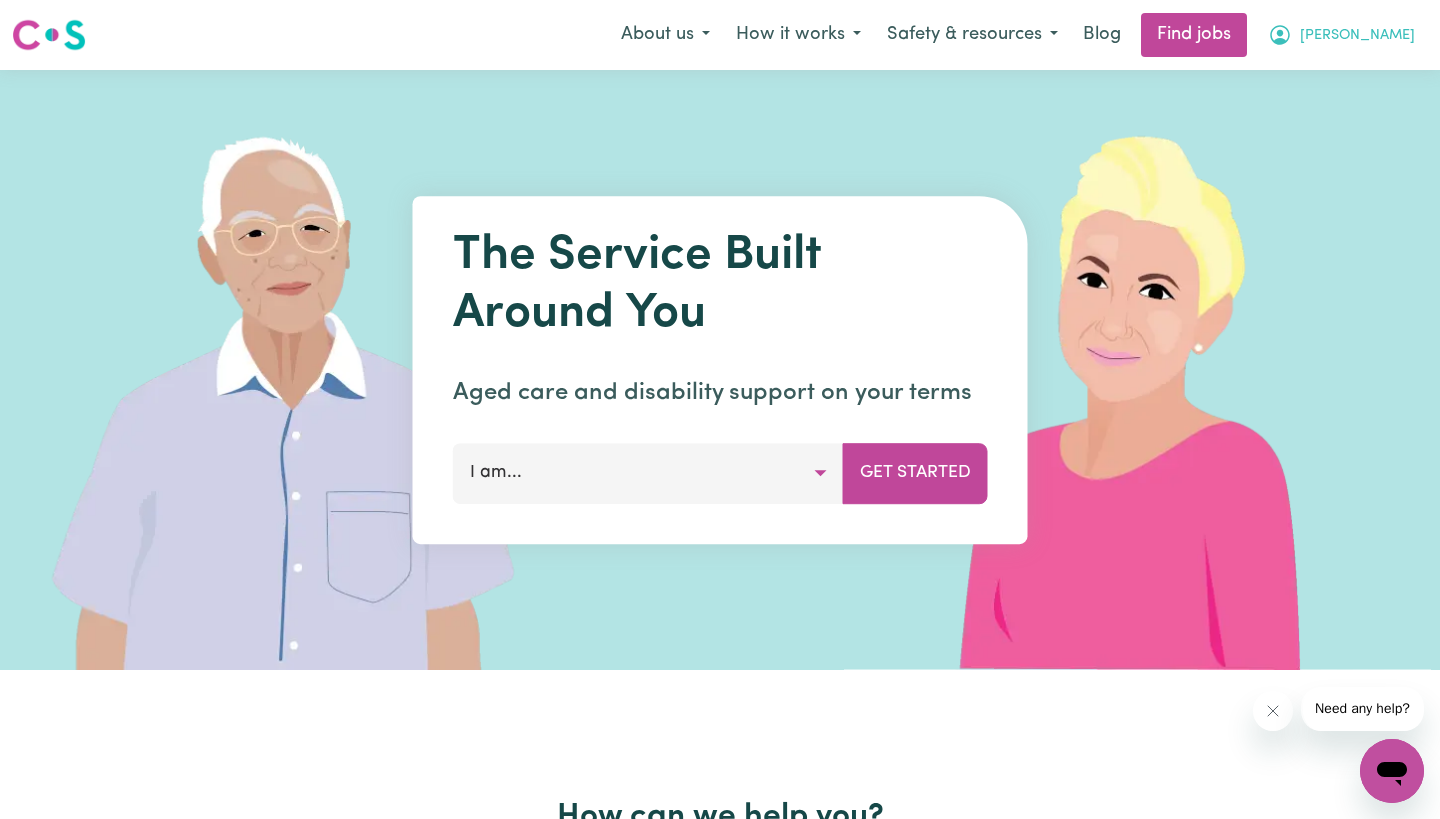 click 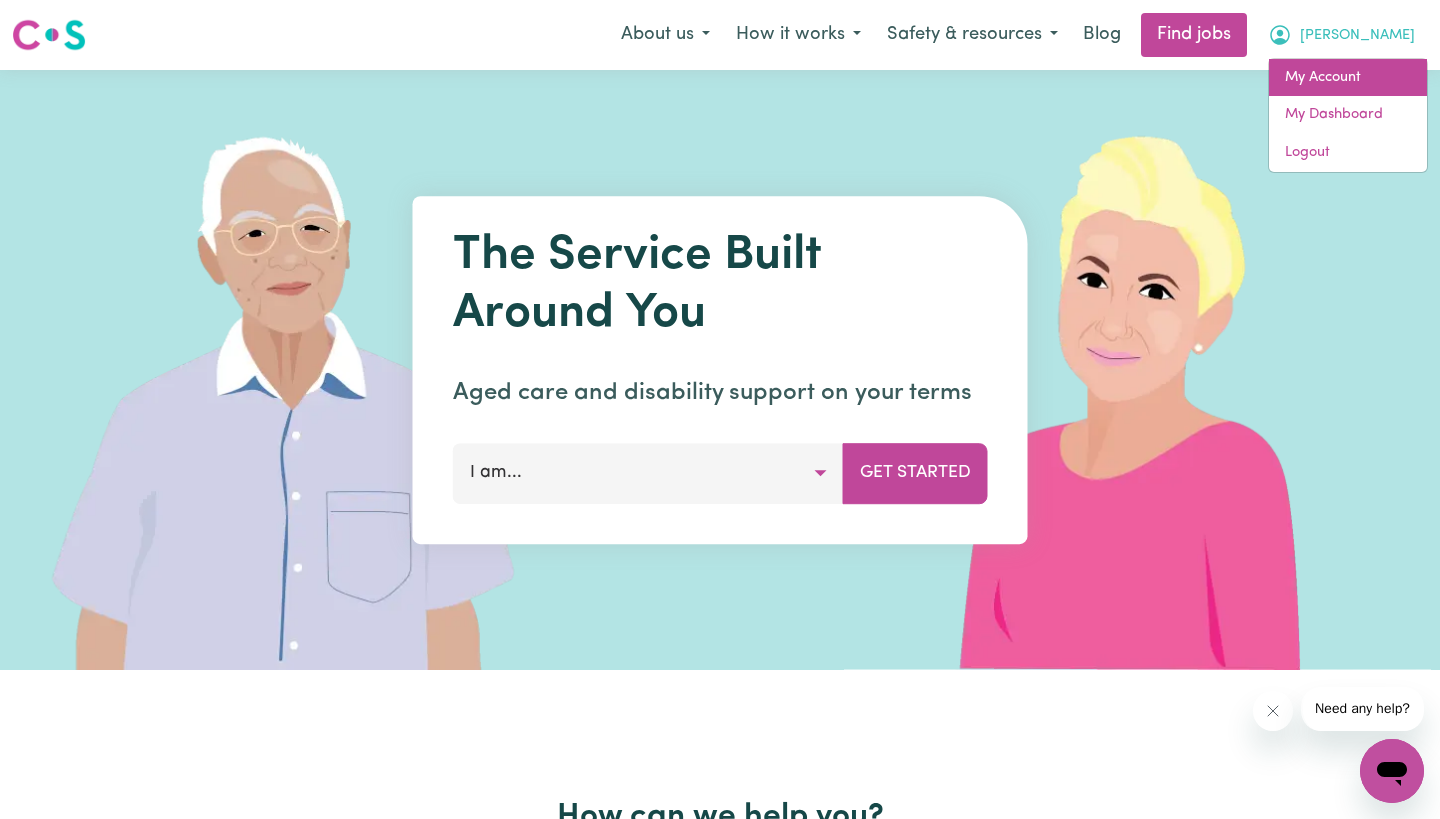 click on "My Account" at bounding box center [1348, 78] 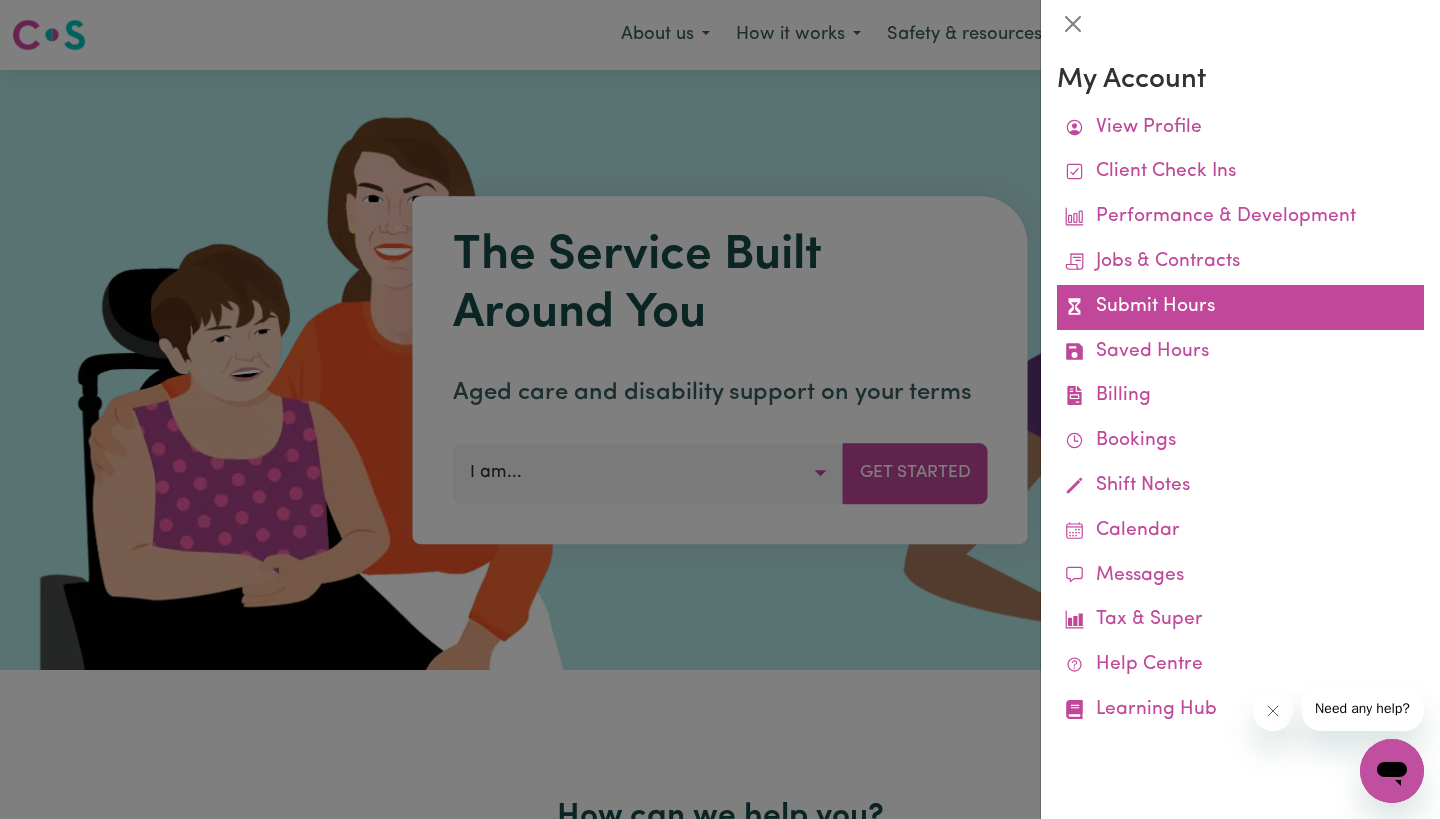 click on "Submit Hours" at bounding box center (1240, 307) 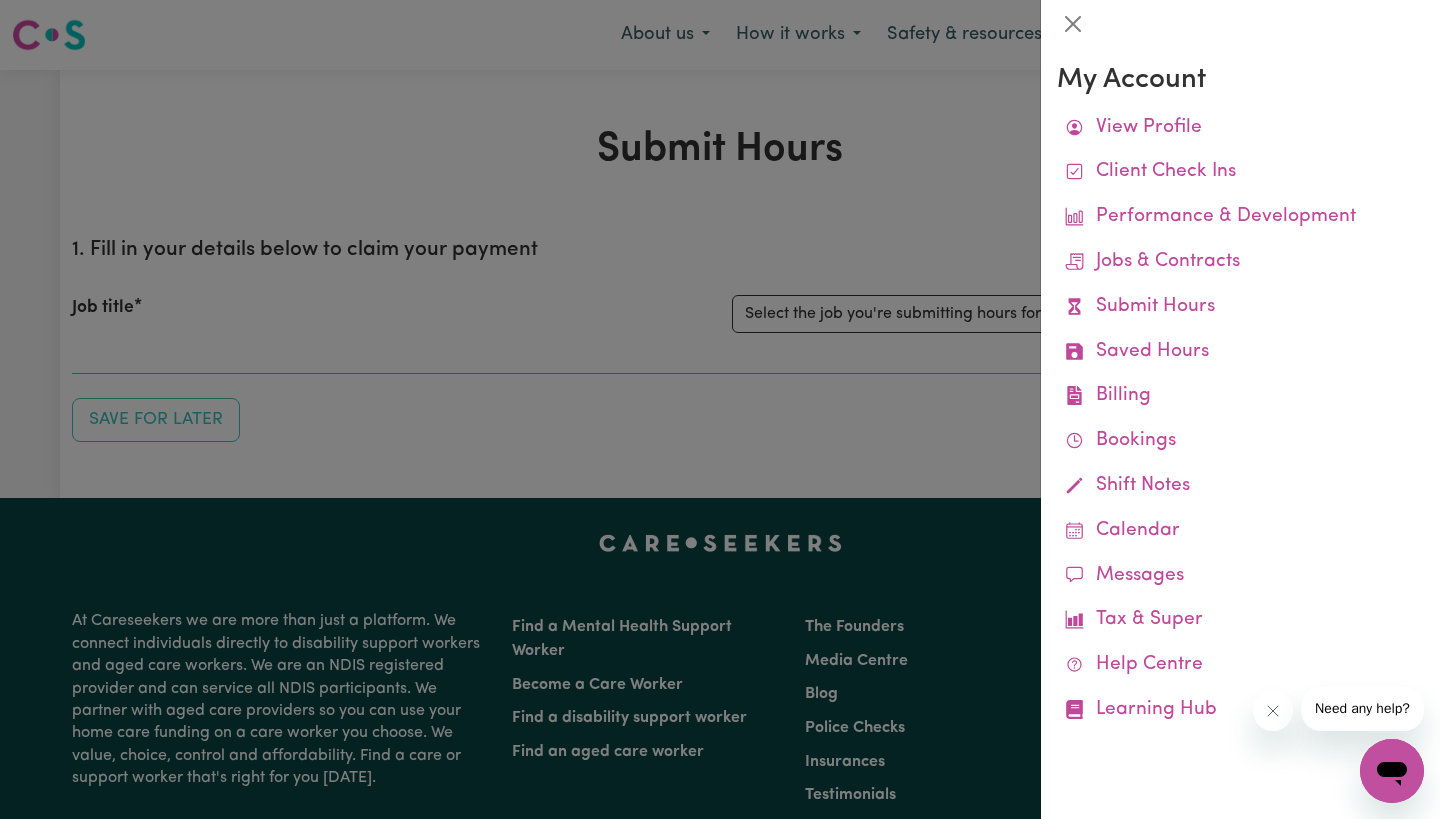 click at bounding box center [720, 409] 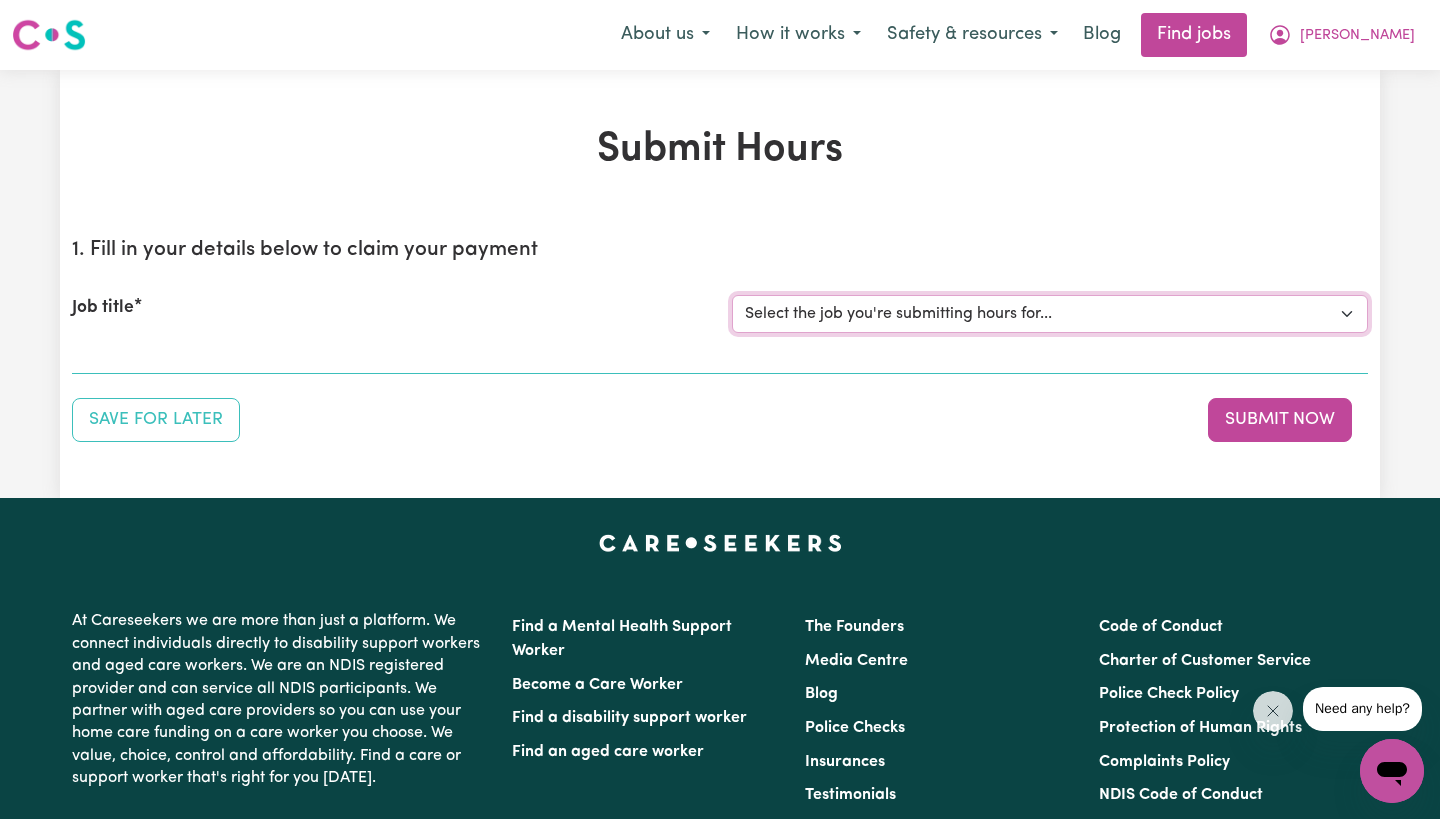 select on "14312" 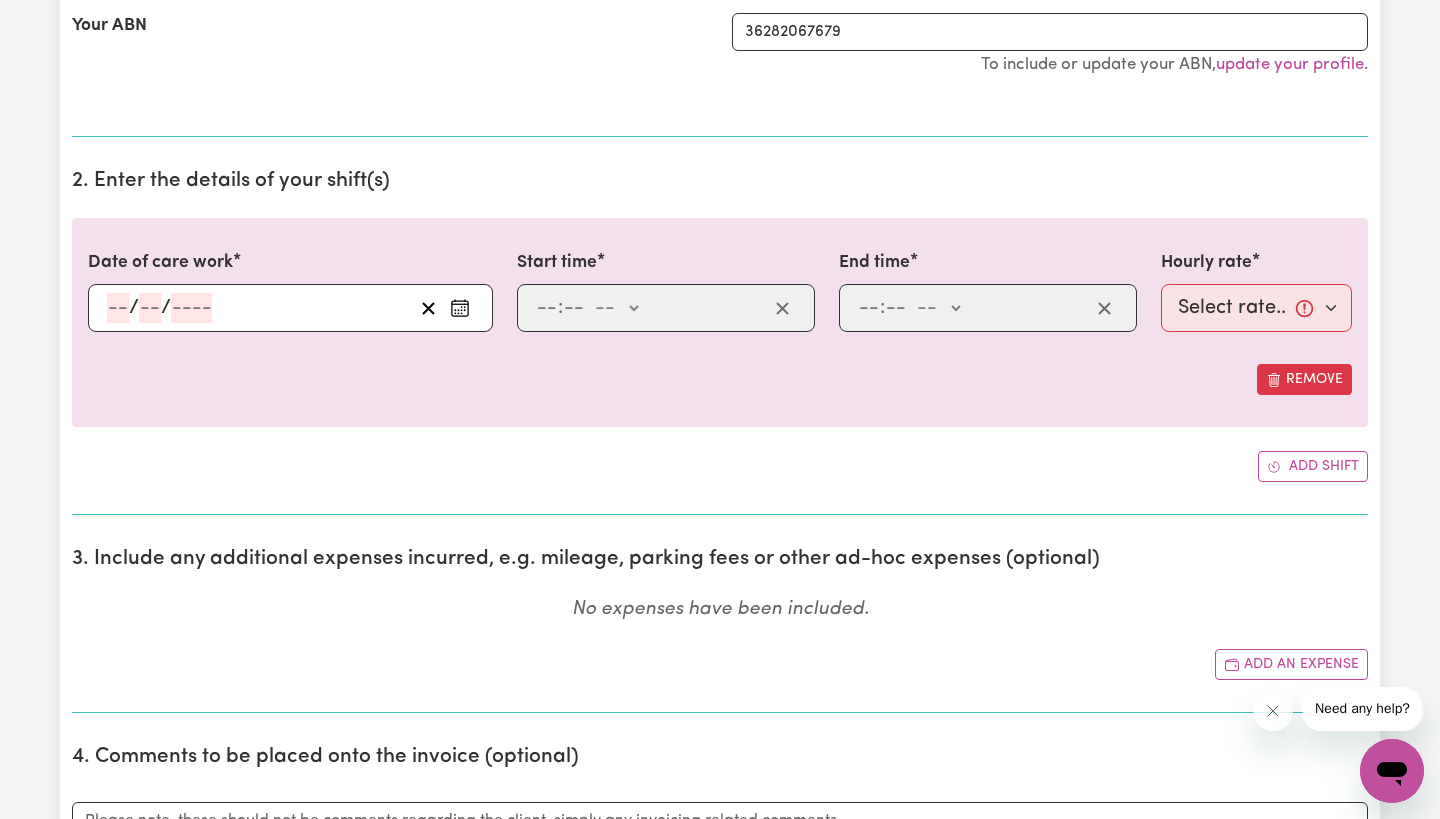 scroll, scrollTop: 456, scrollLeft: 0, axis: vertical 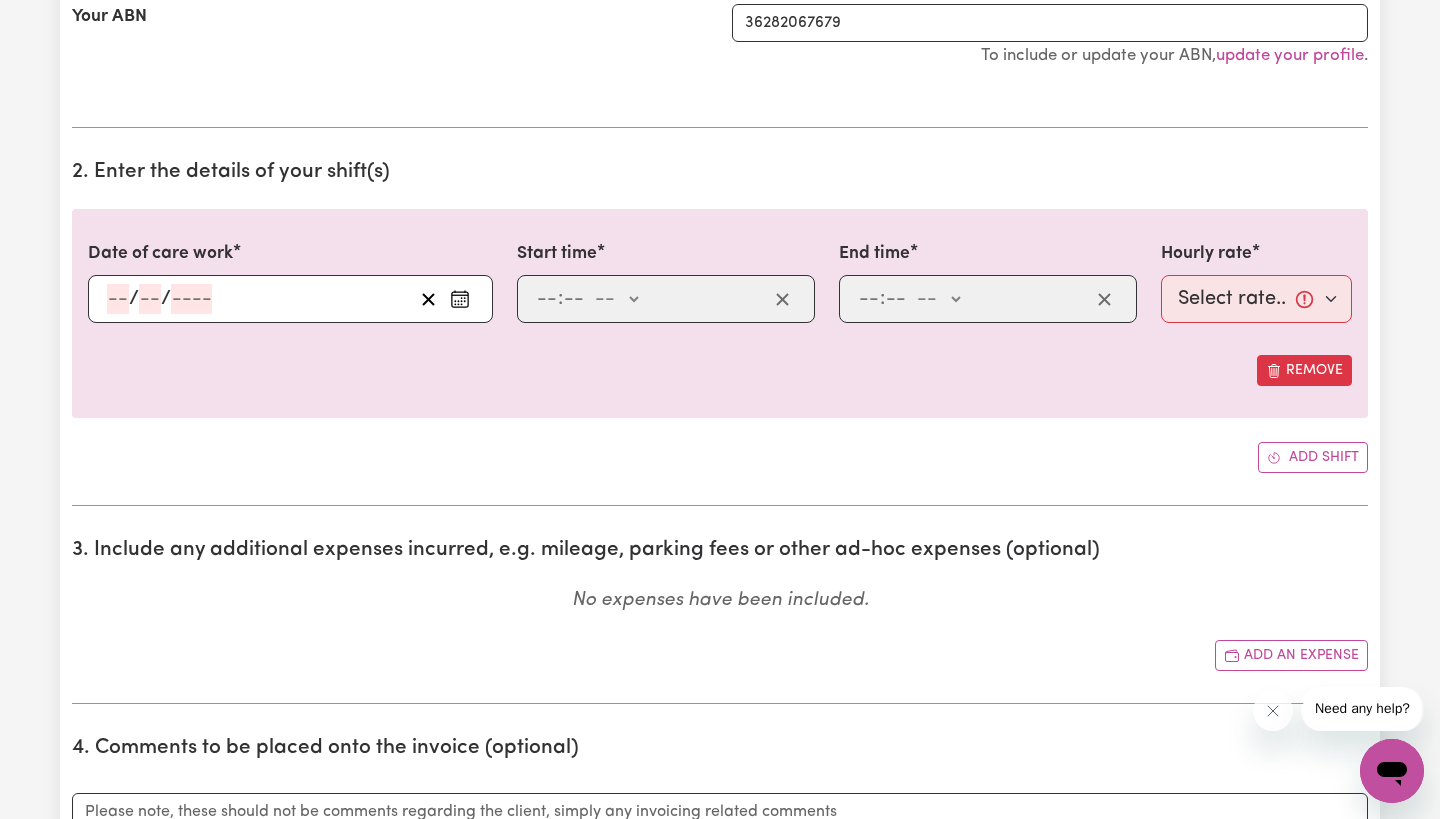 click on "/ /" at bounding box center [290, 299] 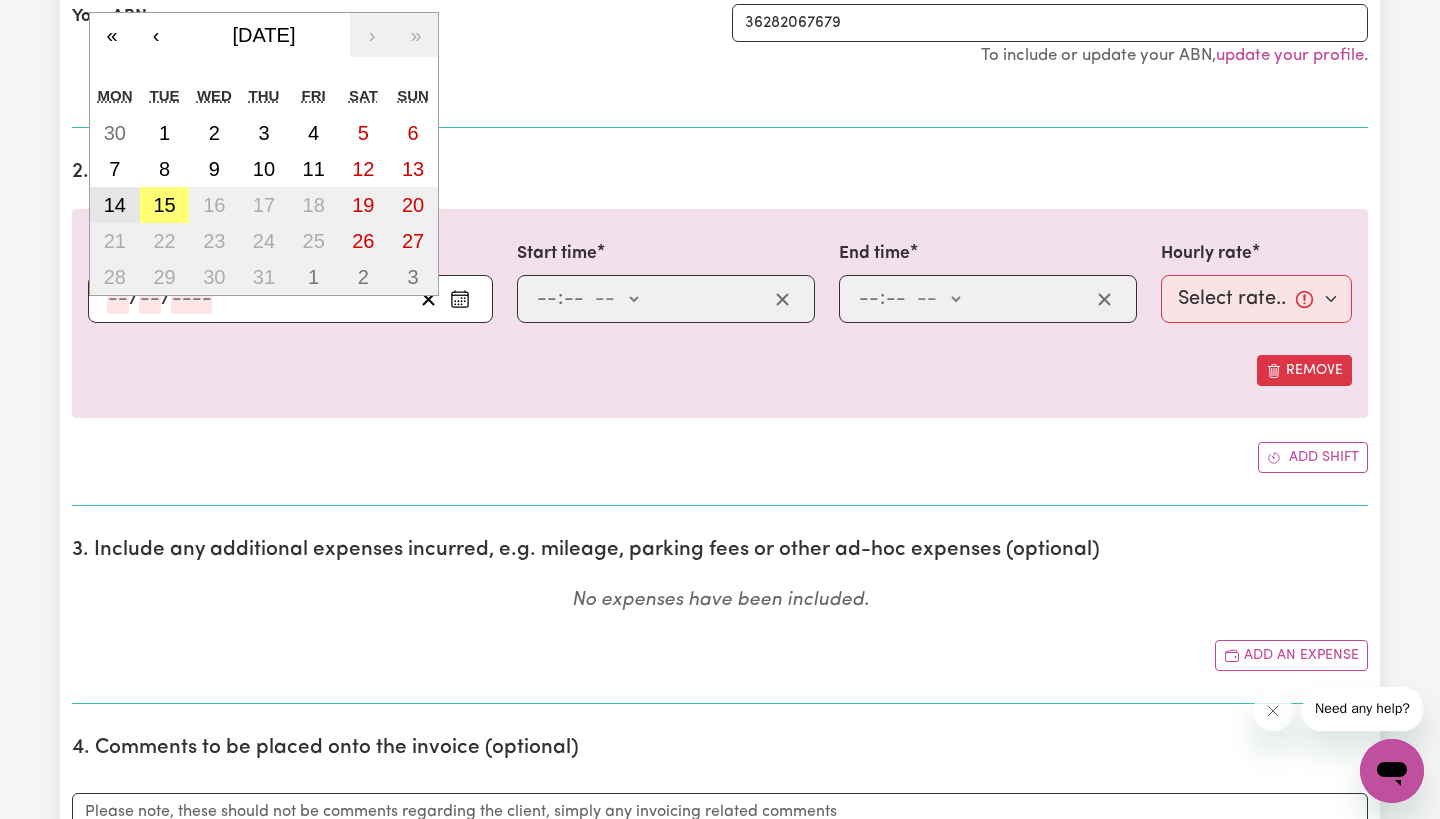 click on "14" at bounding box center (115, 205) 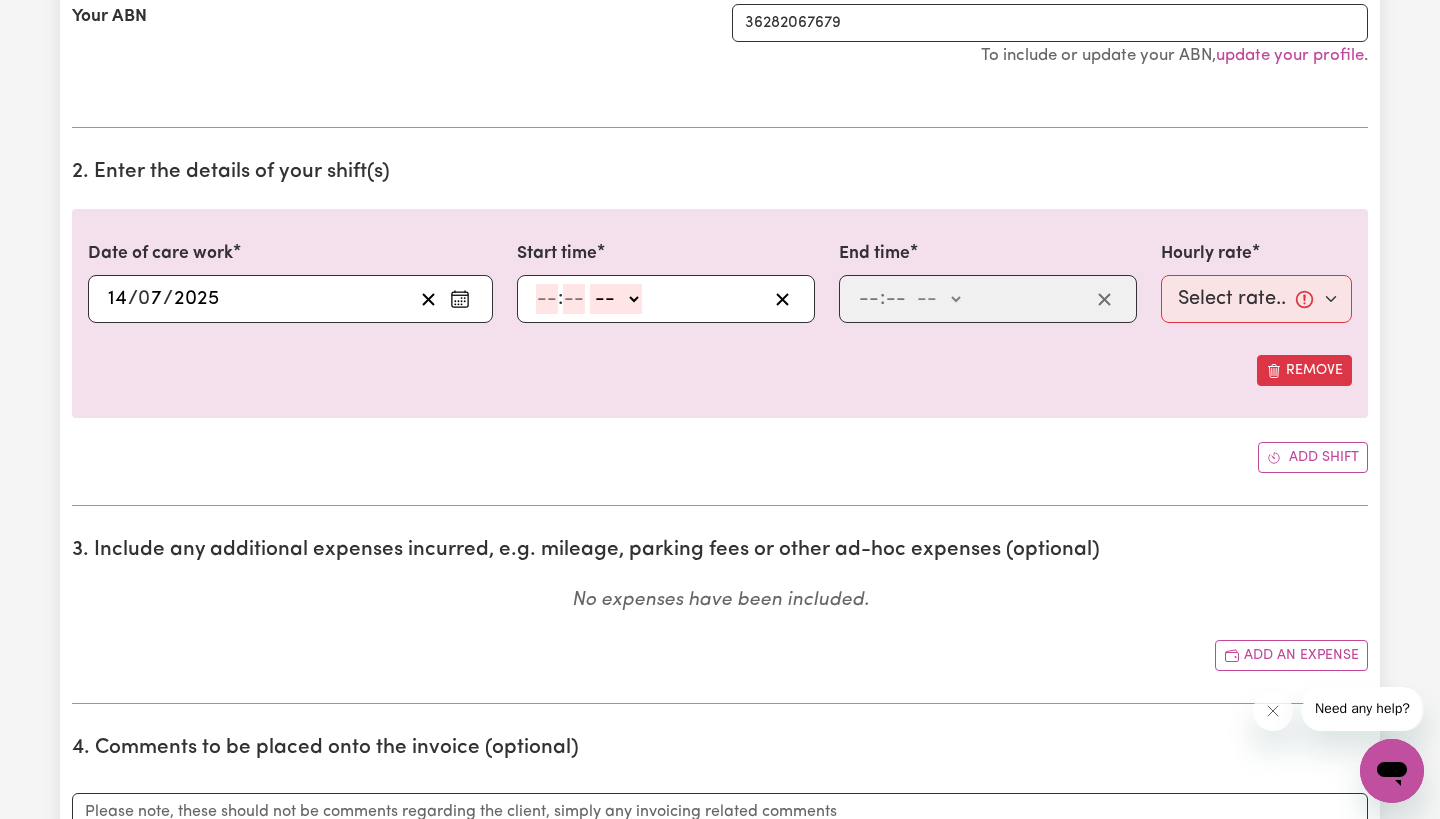 click 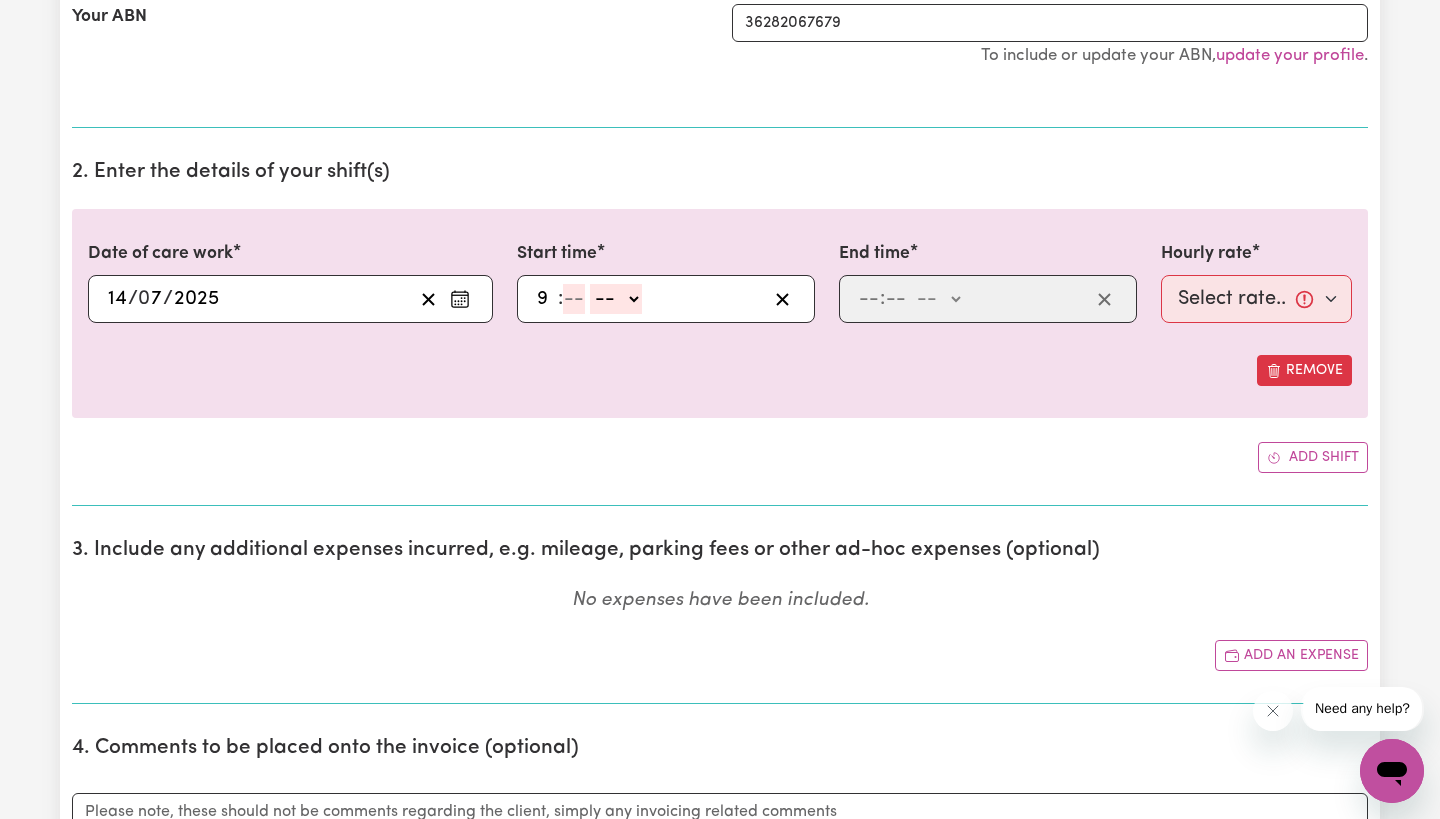 type on "9" 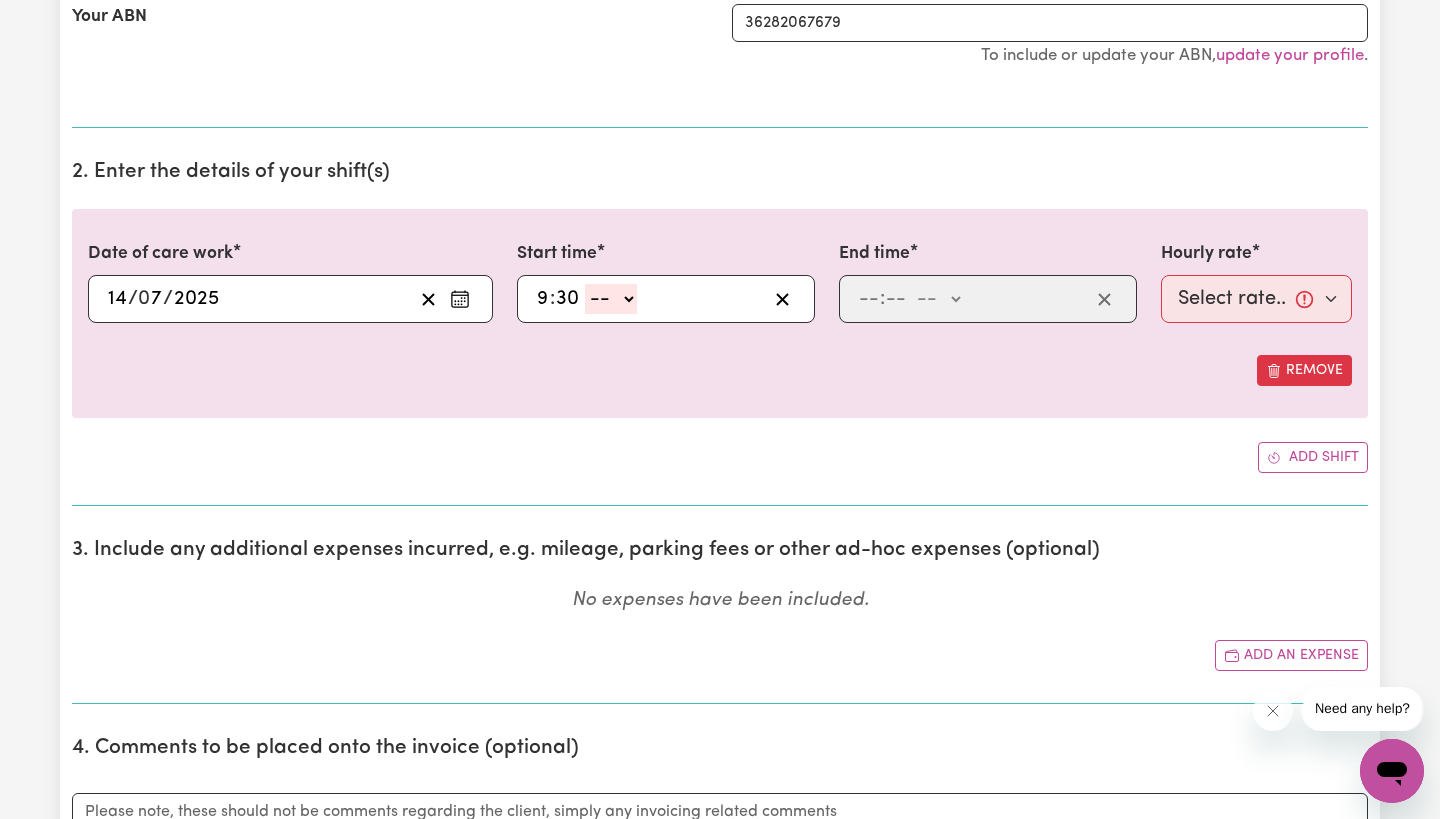 type on "30" 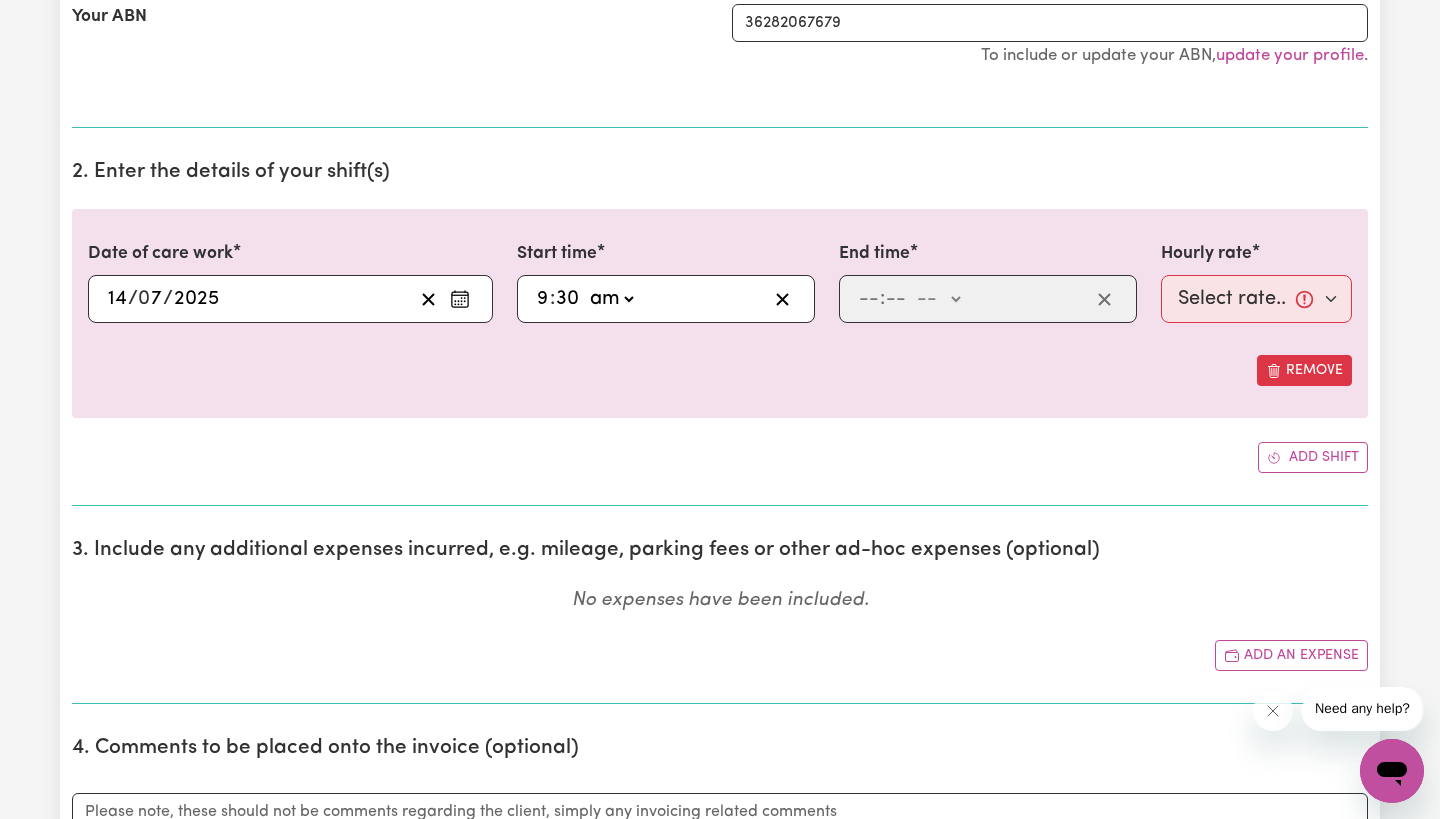 type on "09:30" 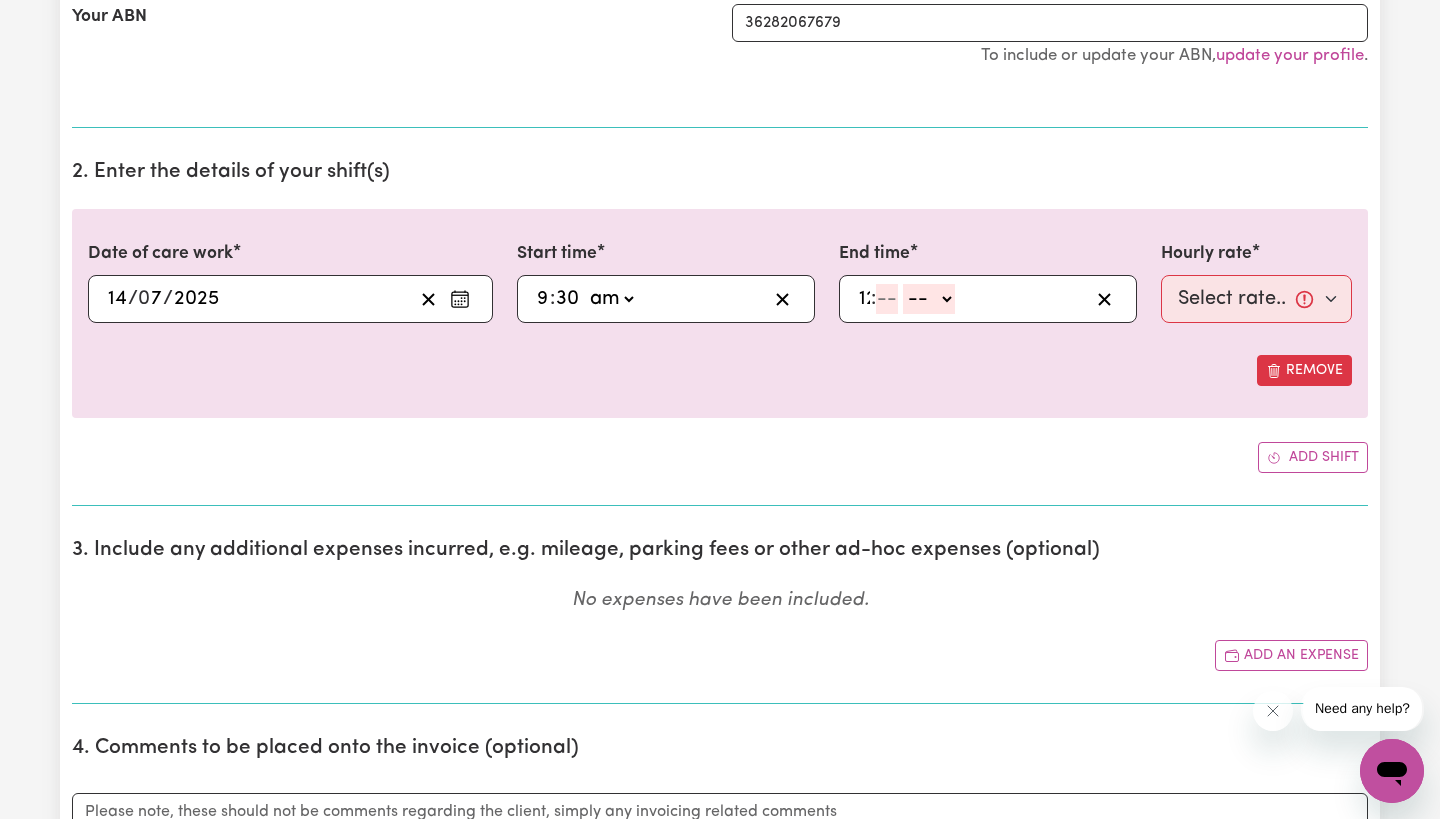 type on "12" 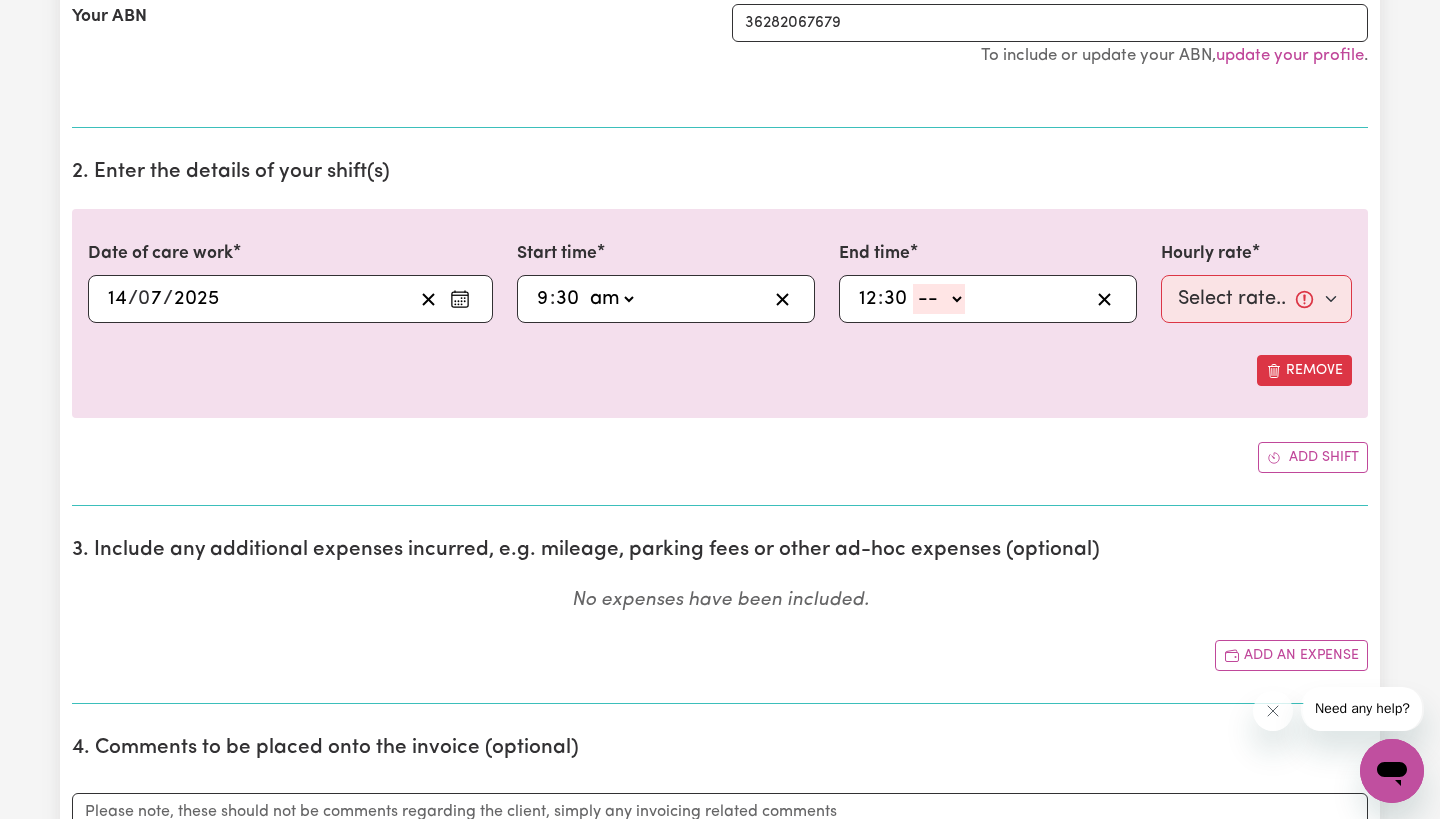type on "30" 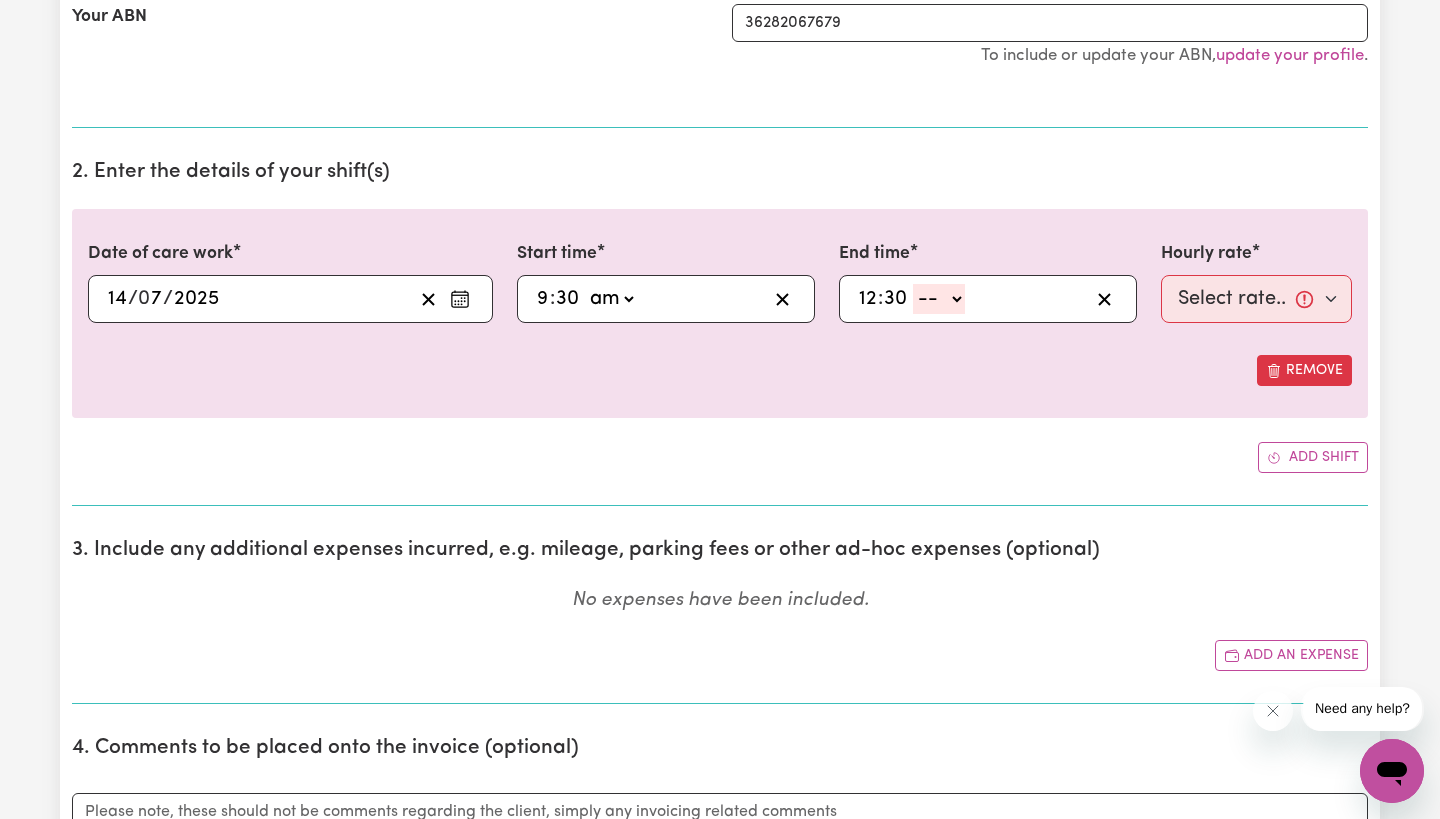 select on "pm" 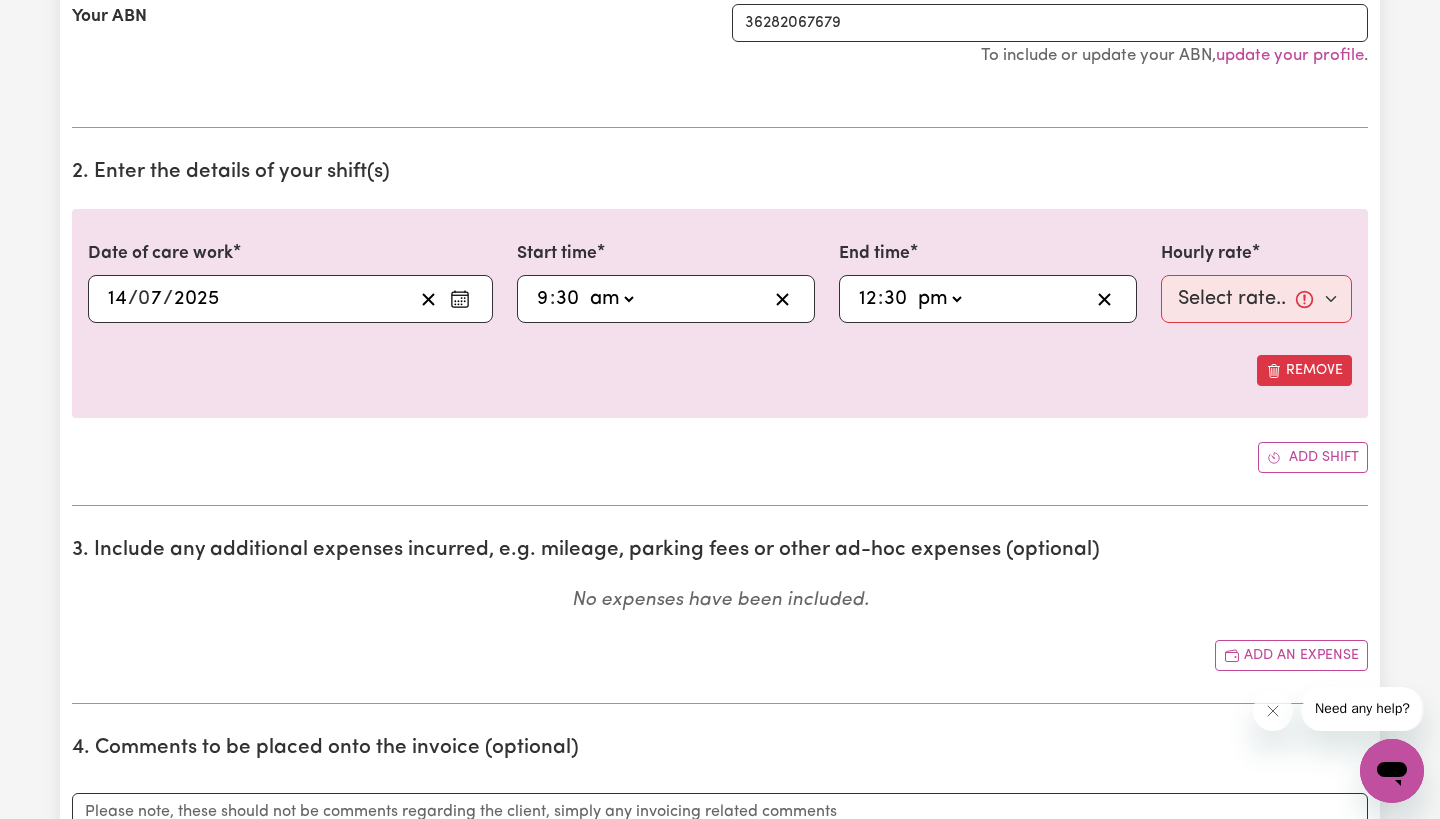 type on "12:30" 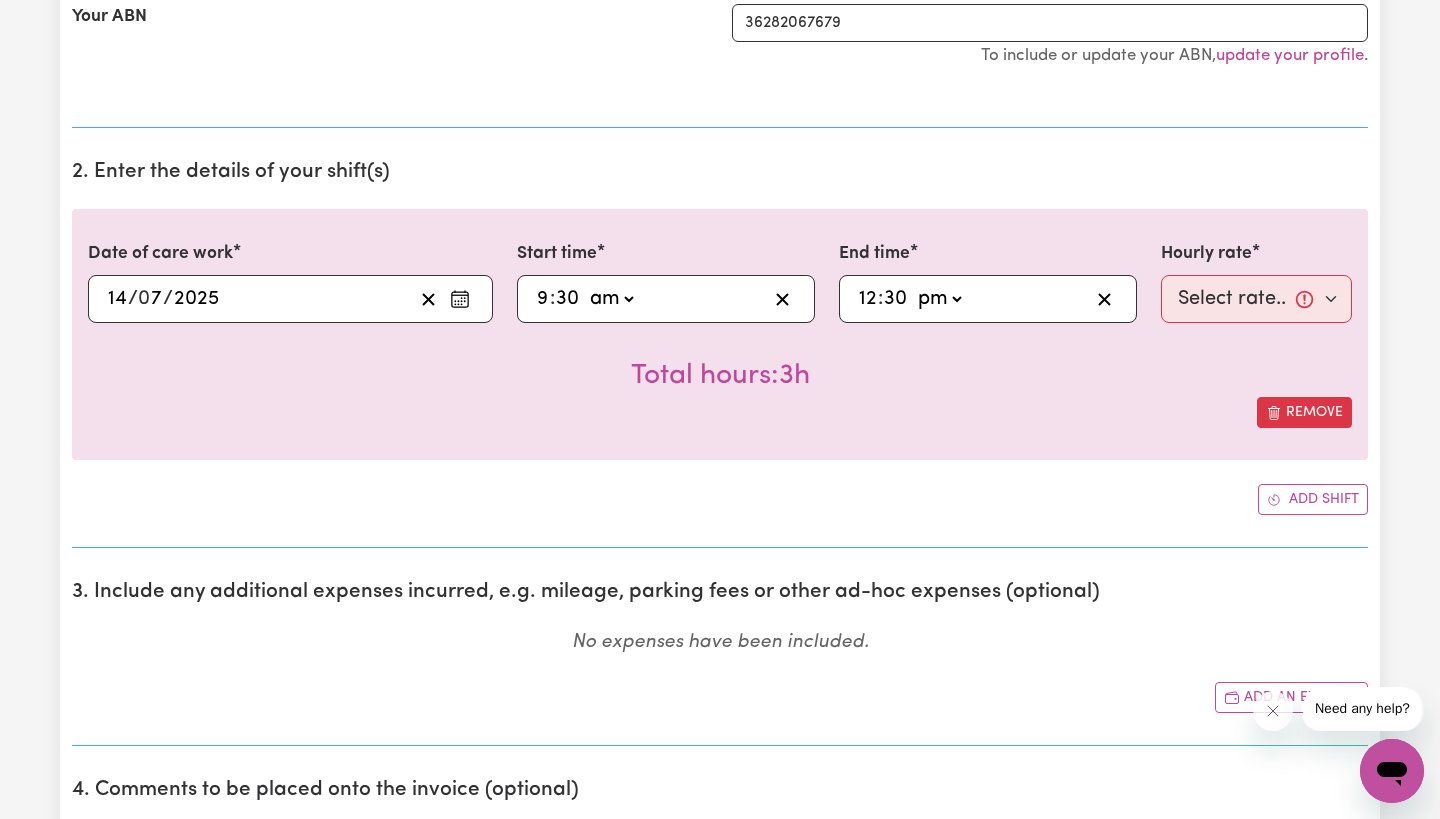 select on "pm" 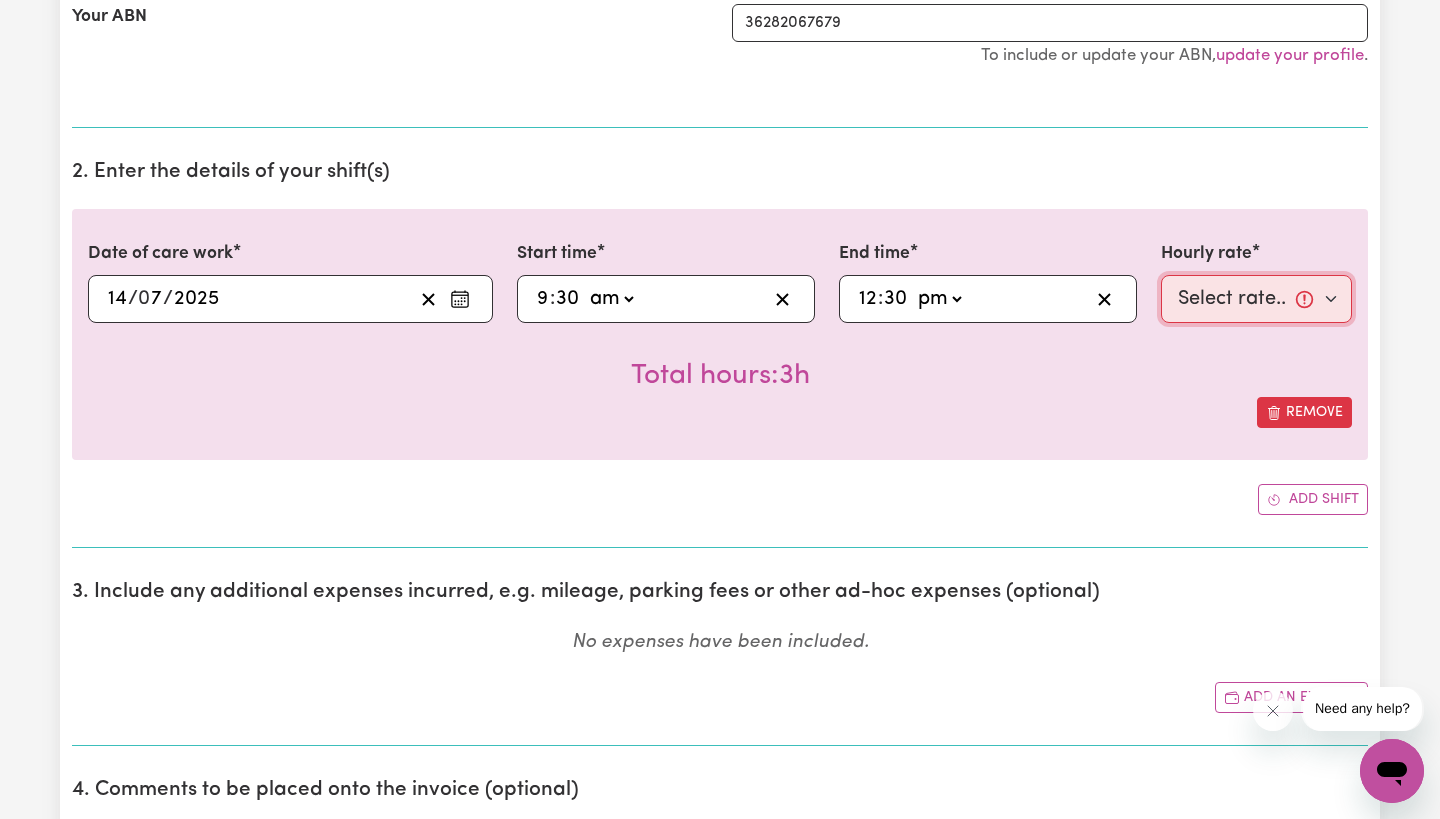 select on "46.78-Weekday" 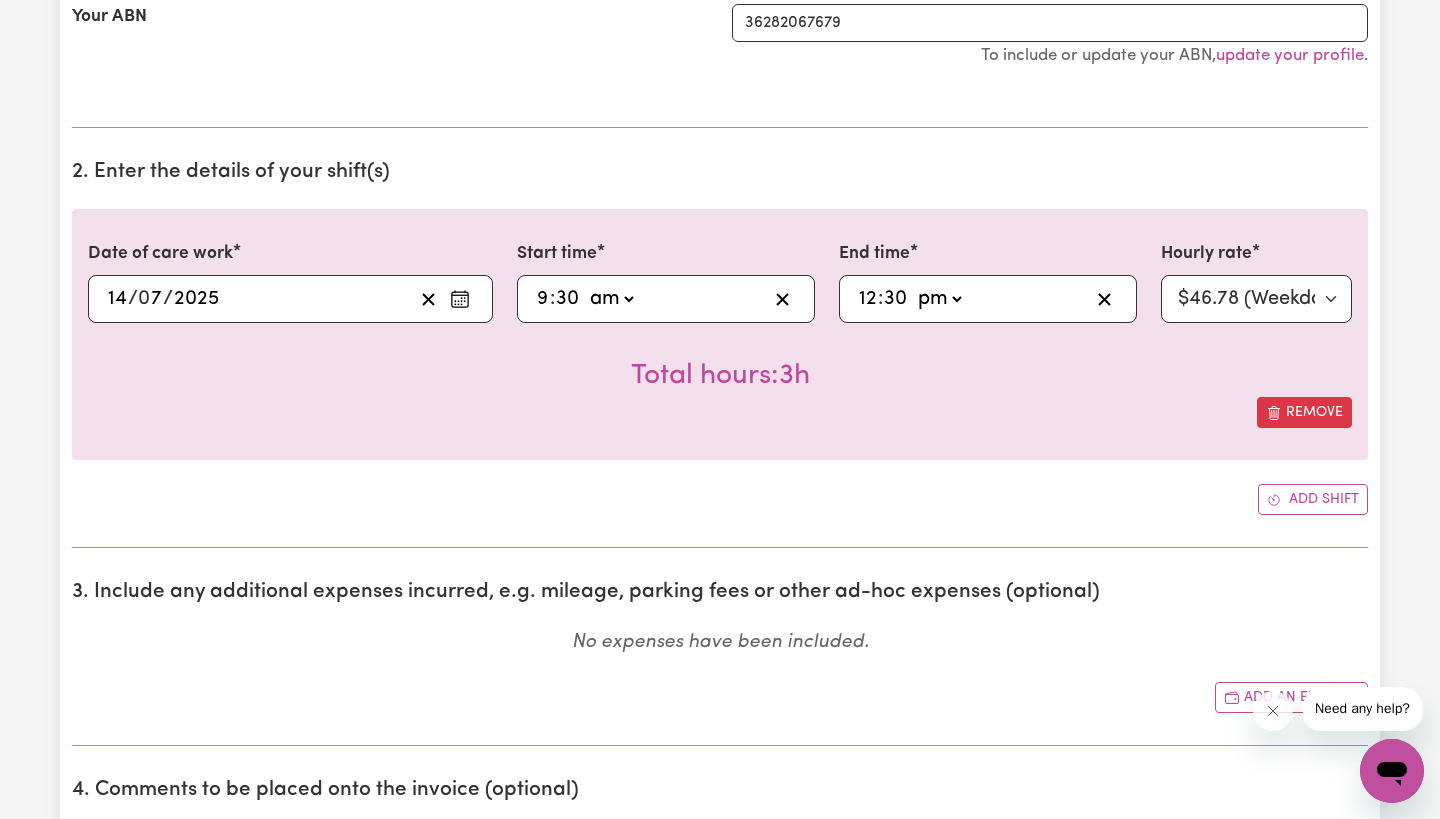 click on "Total hours:  3h" at bounding box center [720, 360] 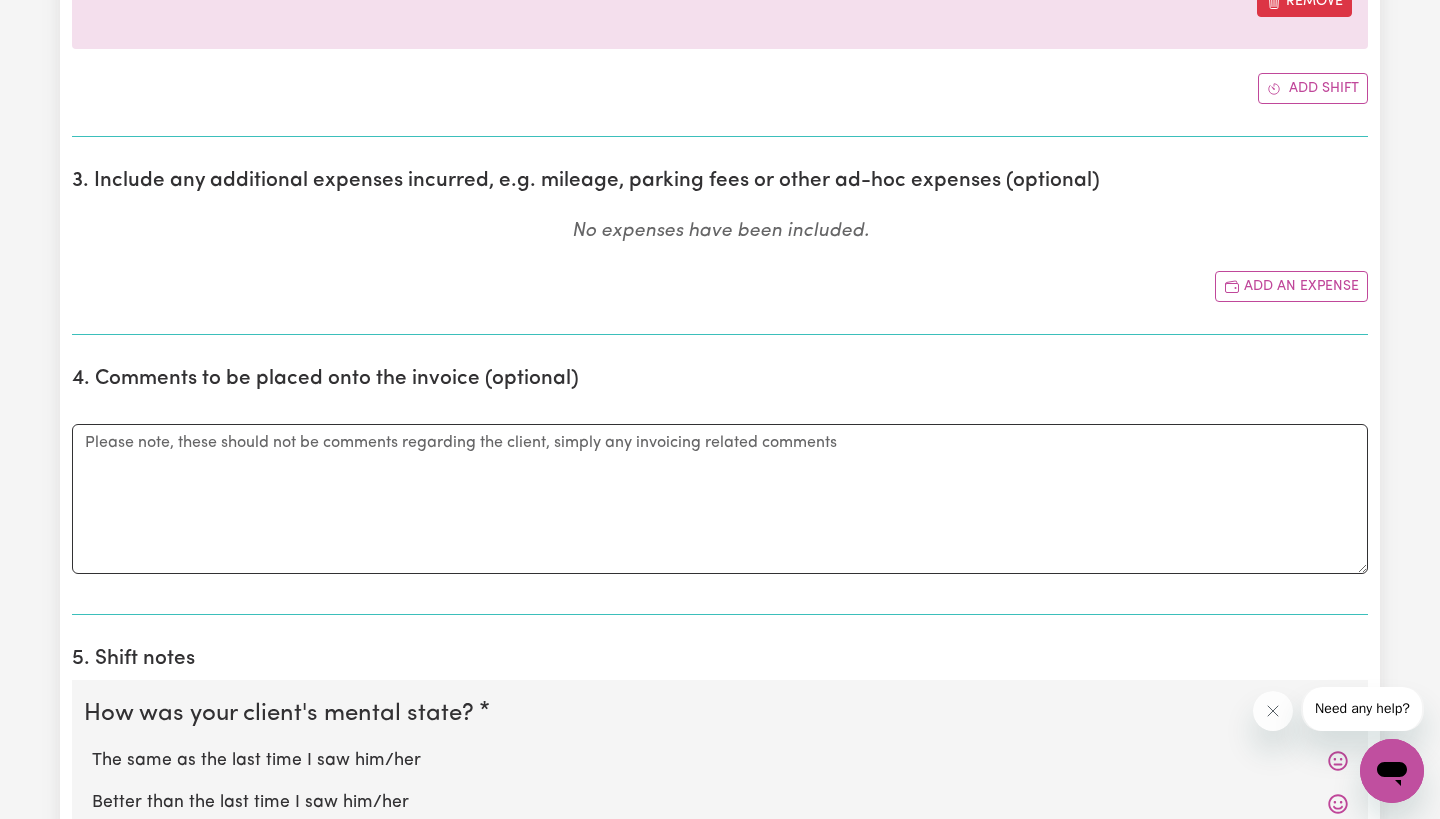 scroll, scrollTop: 871, scrollLeft: 0, axis: vertical 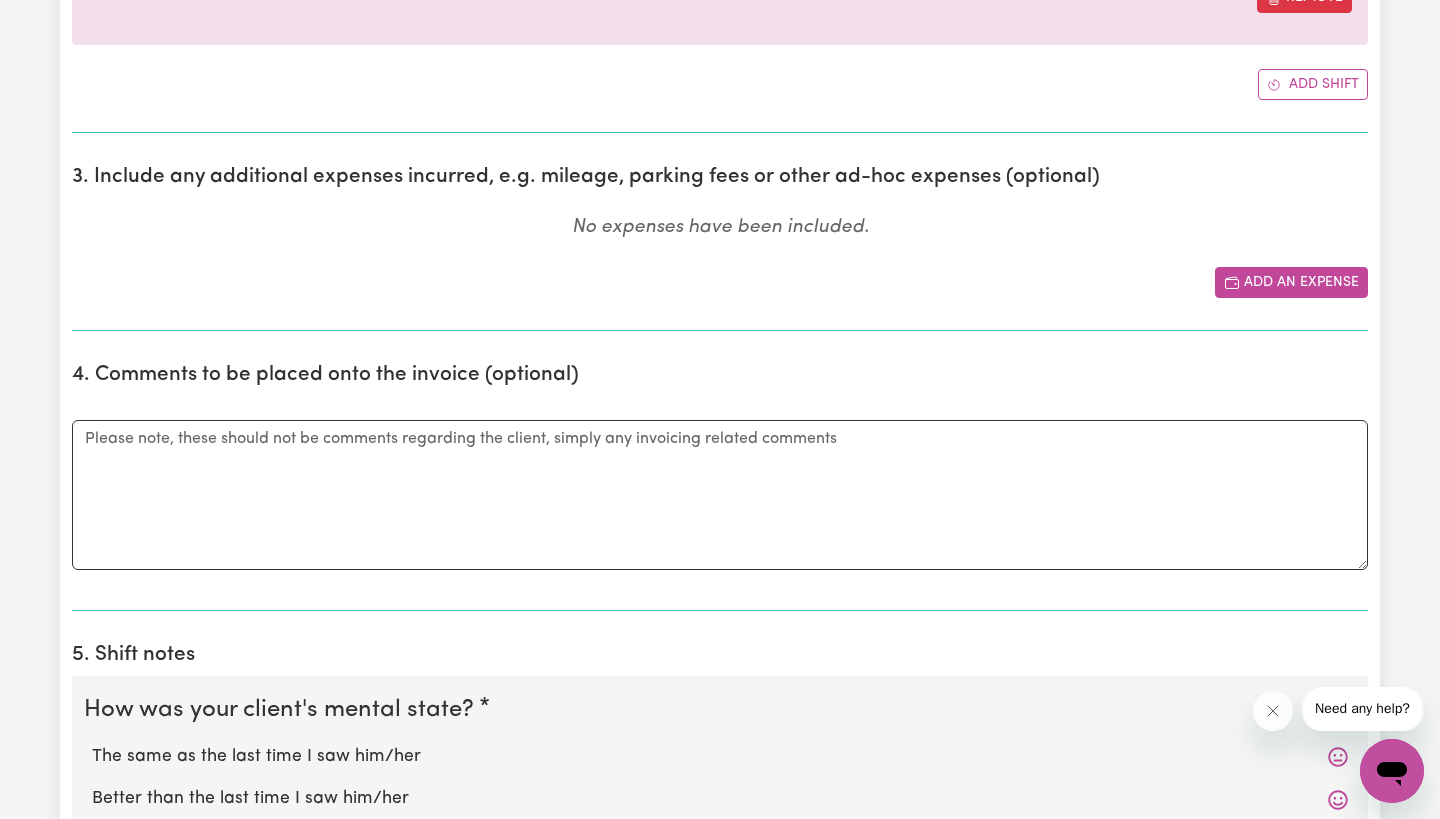 click on "Add an expense" at bounding box center (1291, 282) 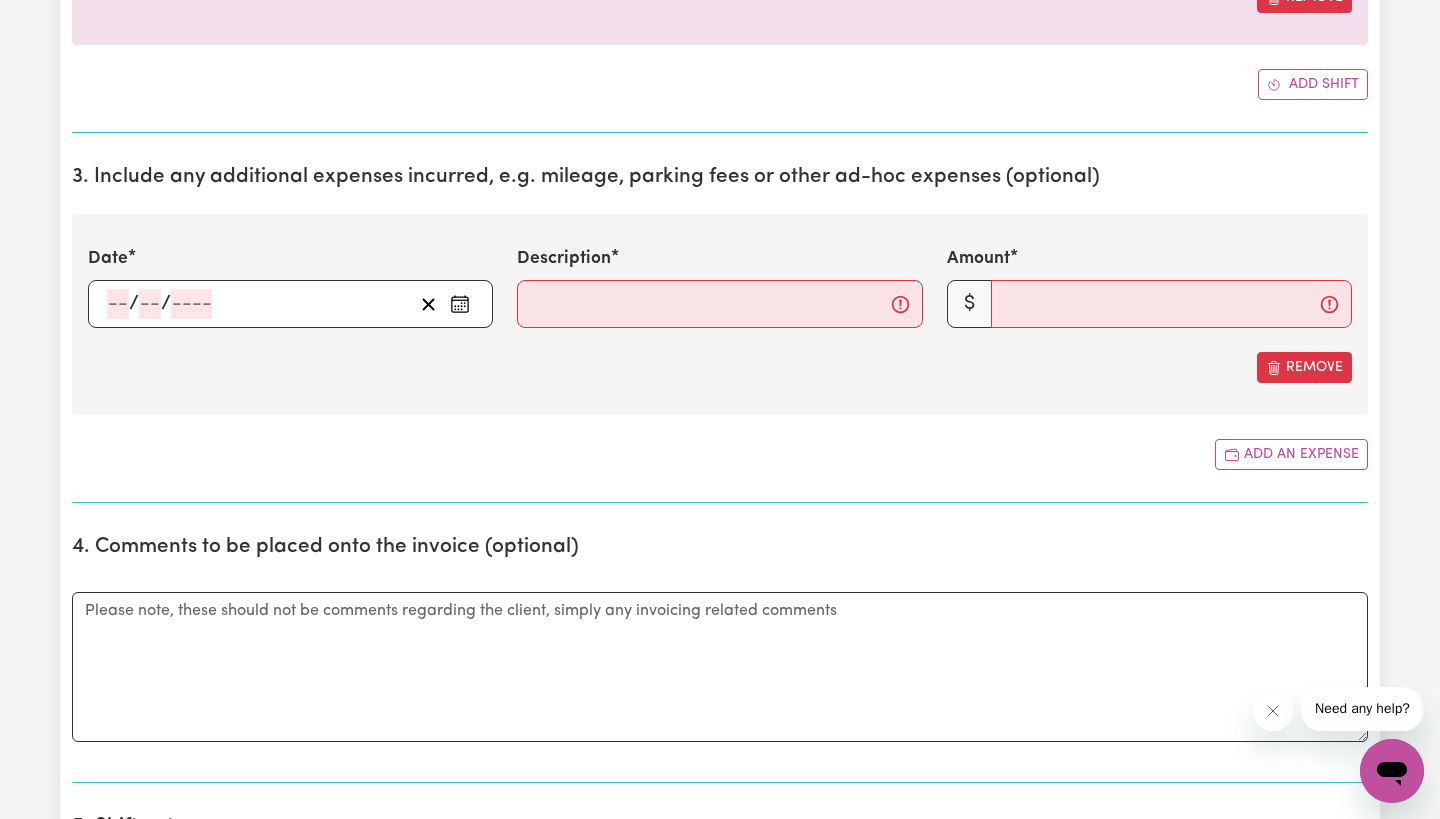 click 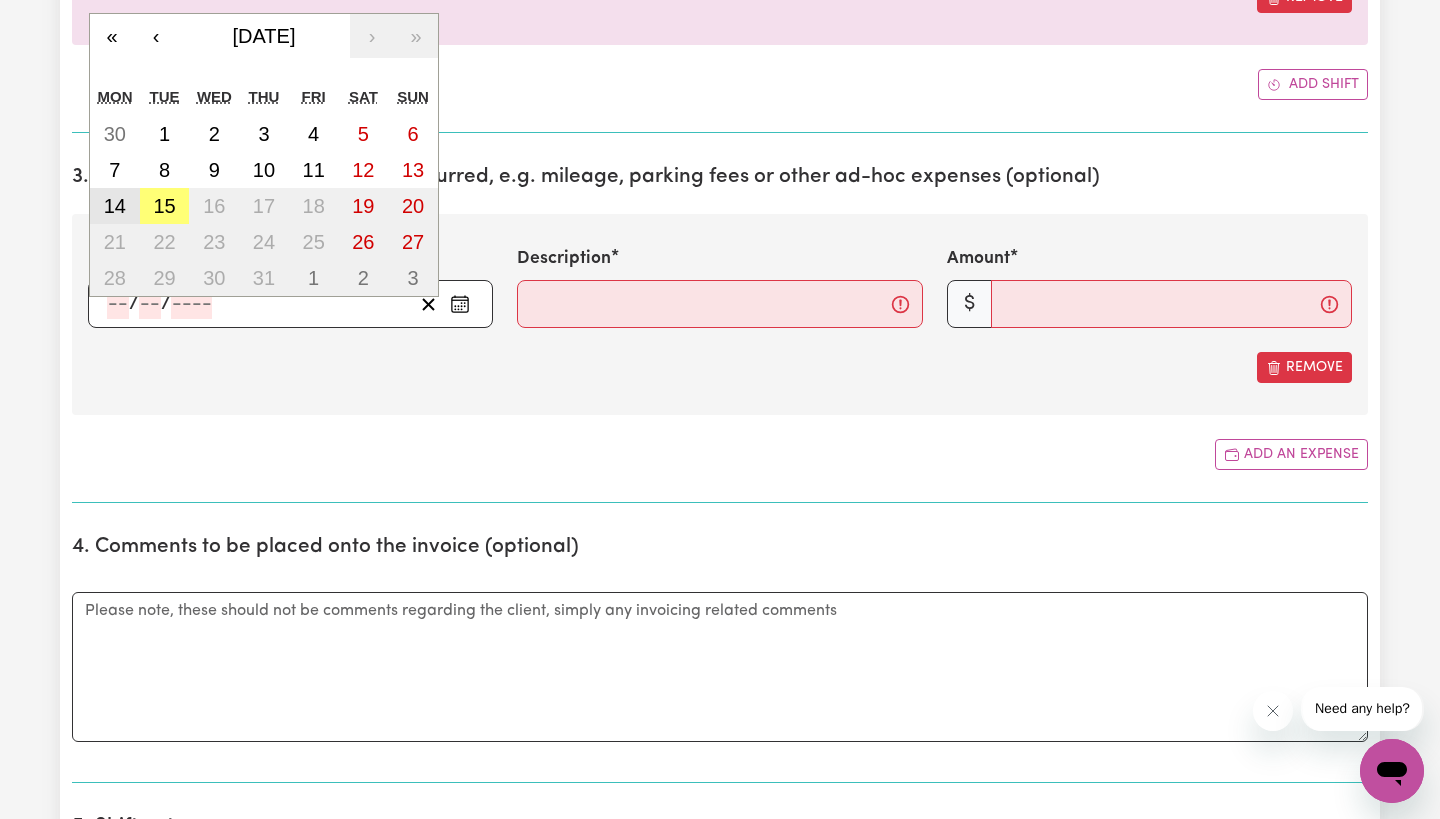 click on "14" at bounding box center (115, 206) 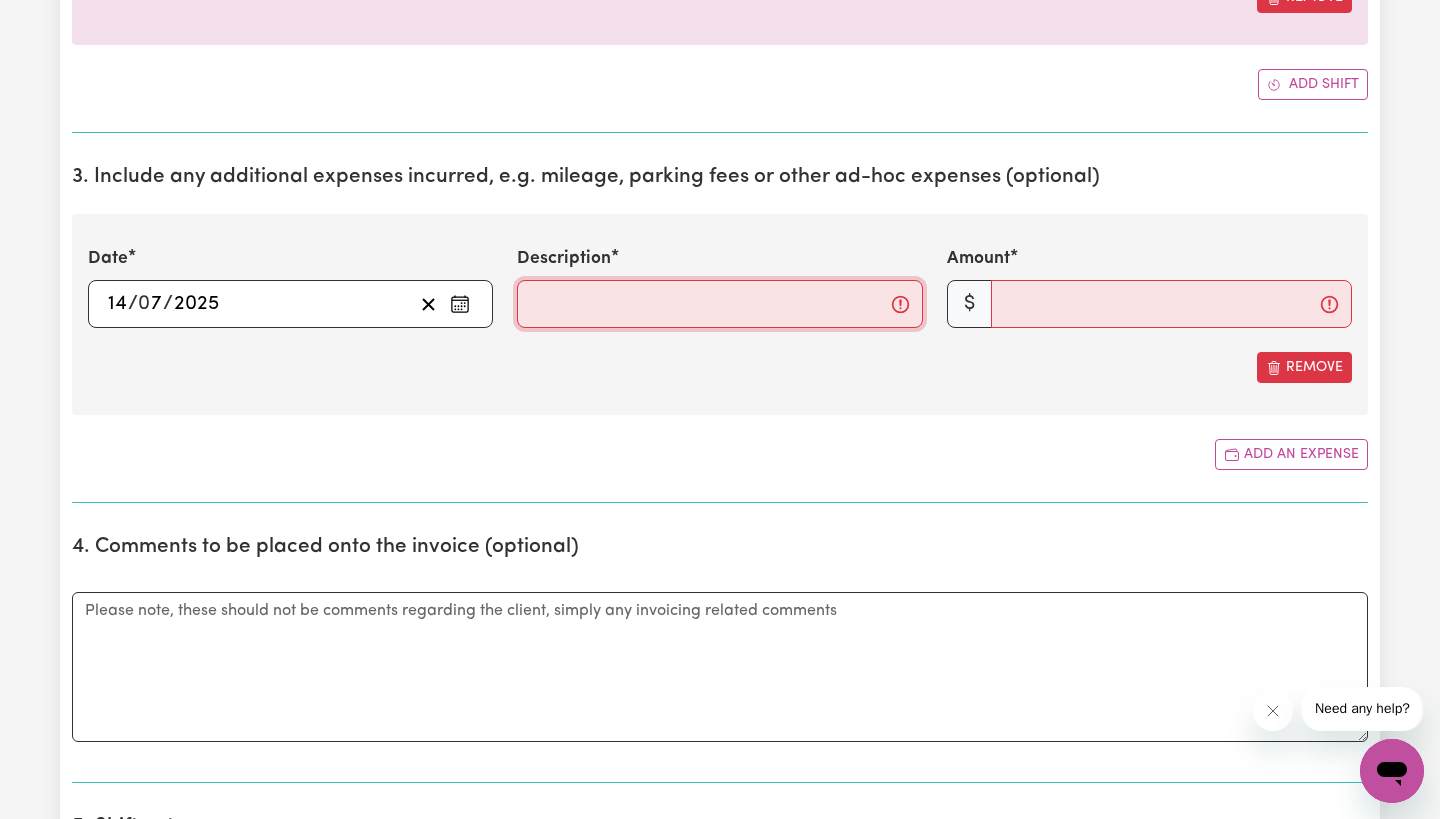 click on "Description" at bounding box center [719, 304] 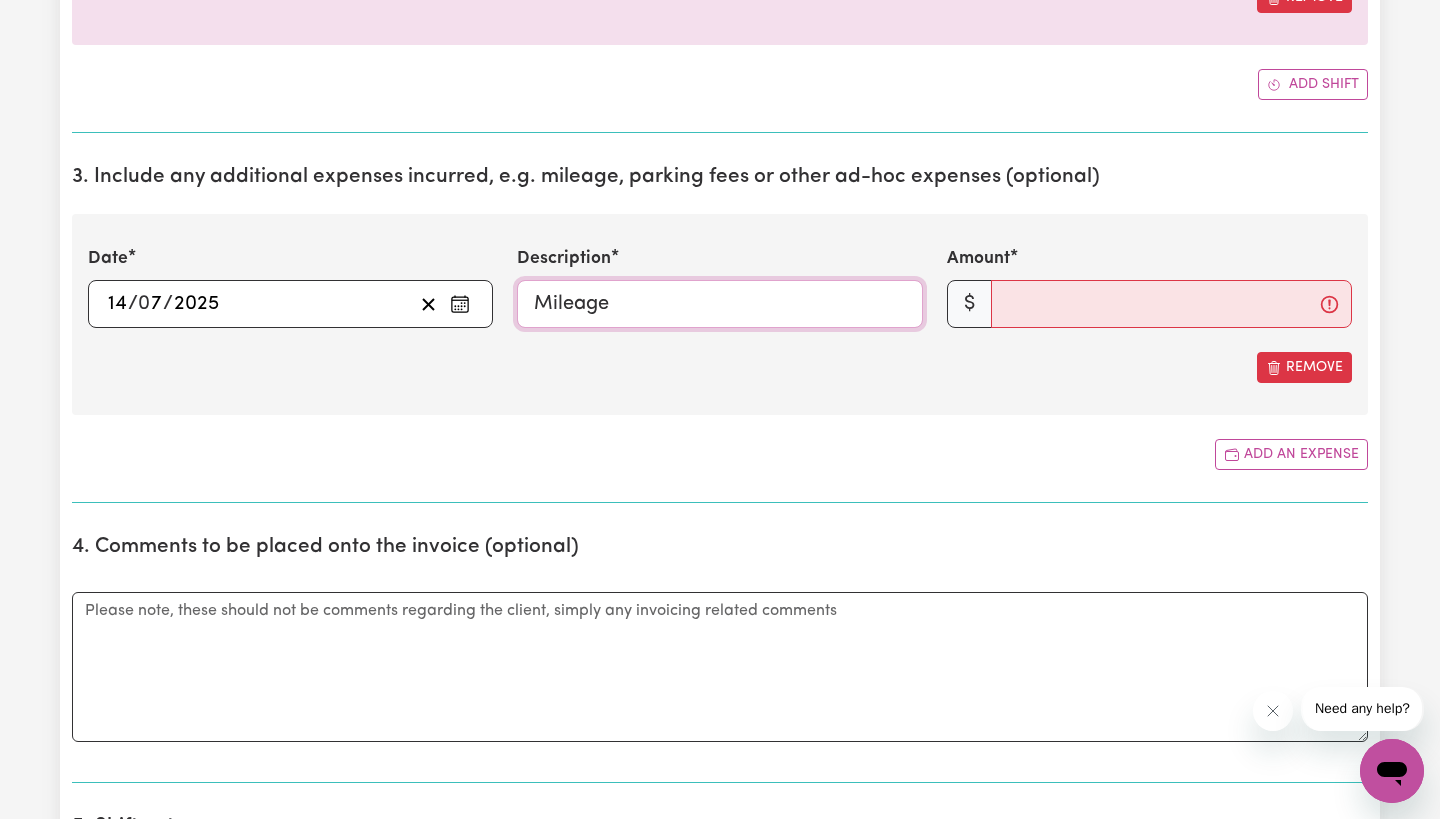 type on "Mileage" 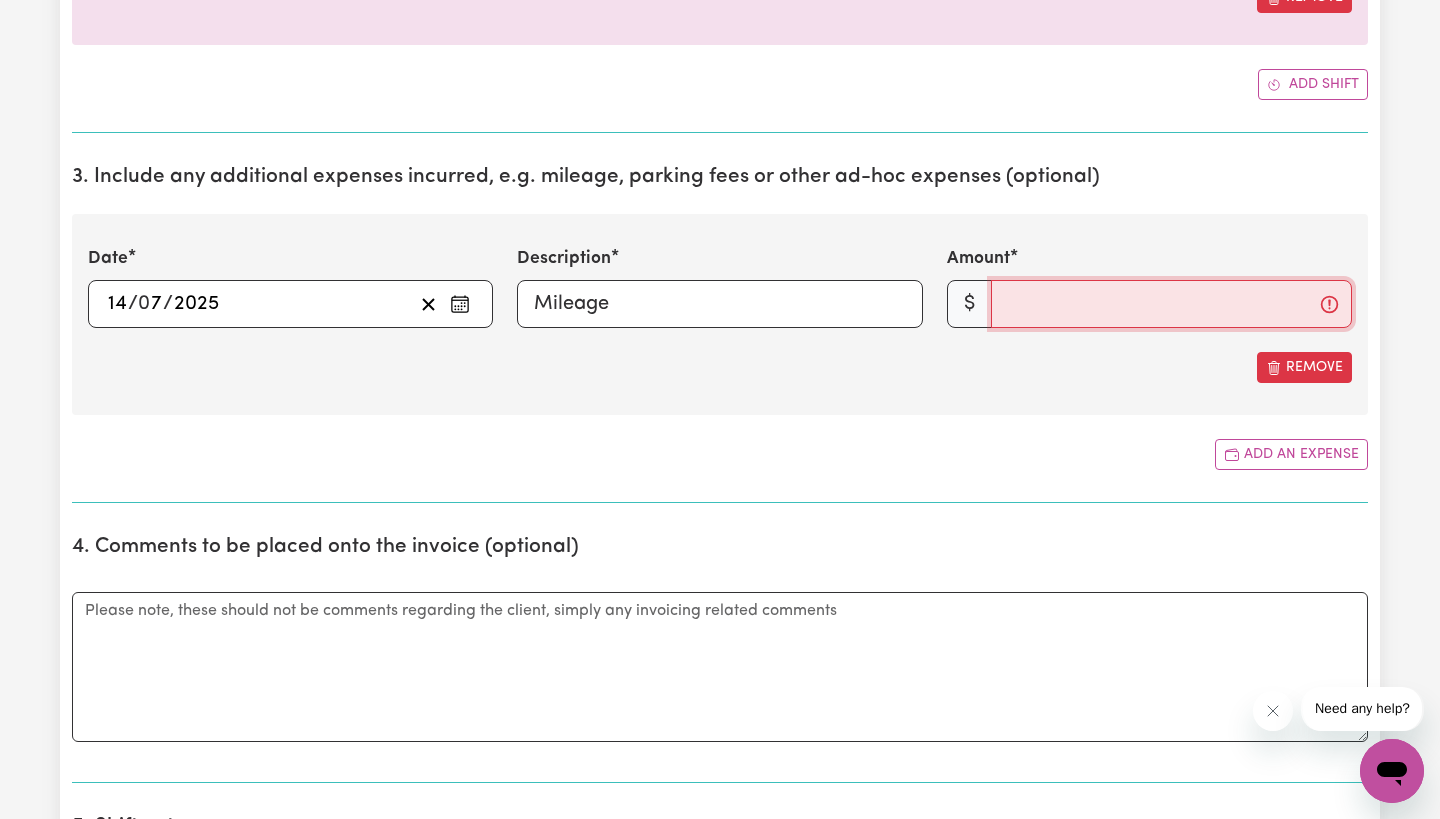 click on "Amount" at bounding box center [1171, 304] 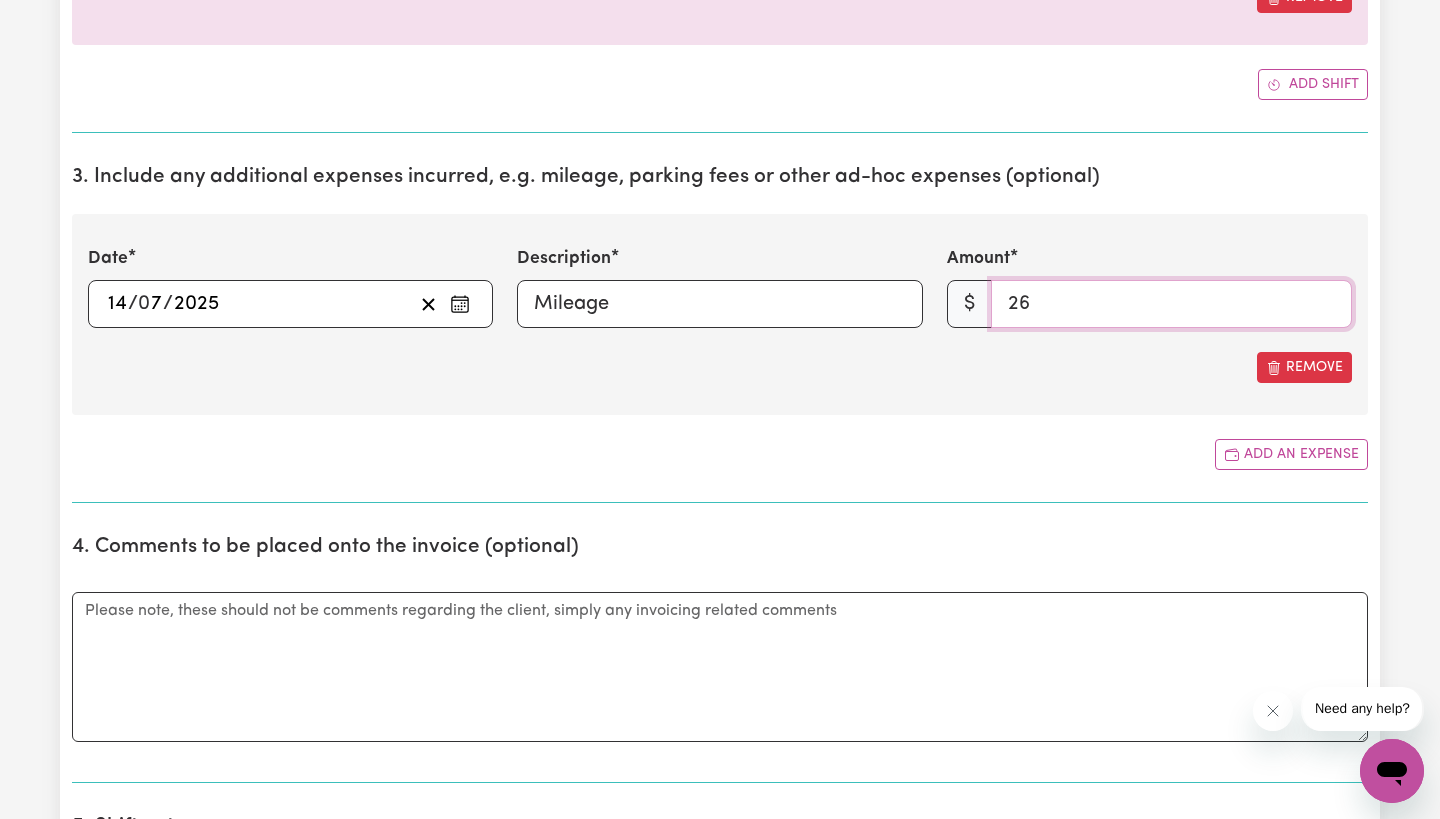type on "26" 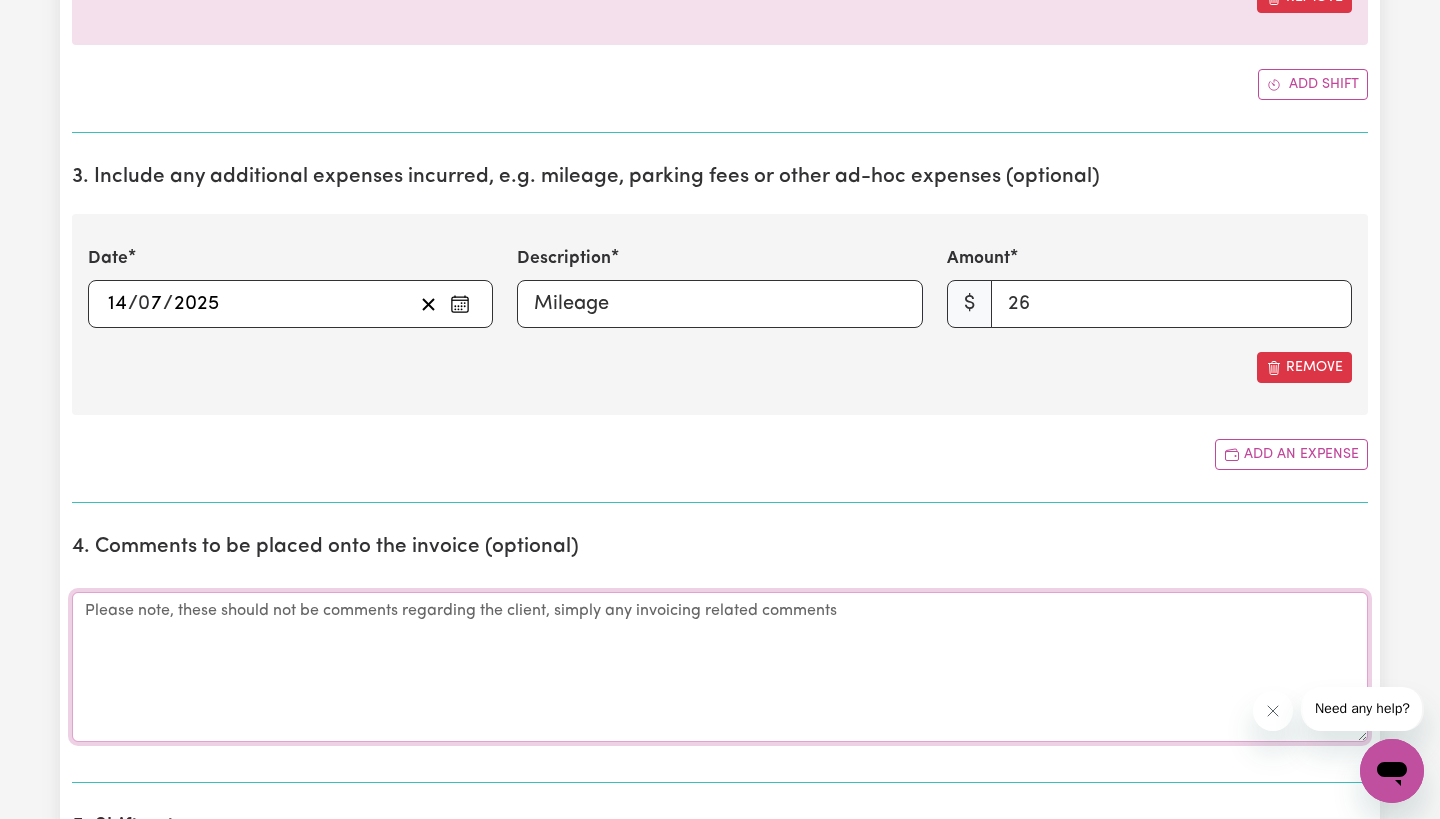 click on "Comments" at bounding box center [720, 667] 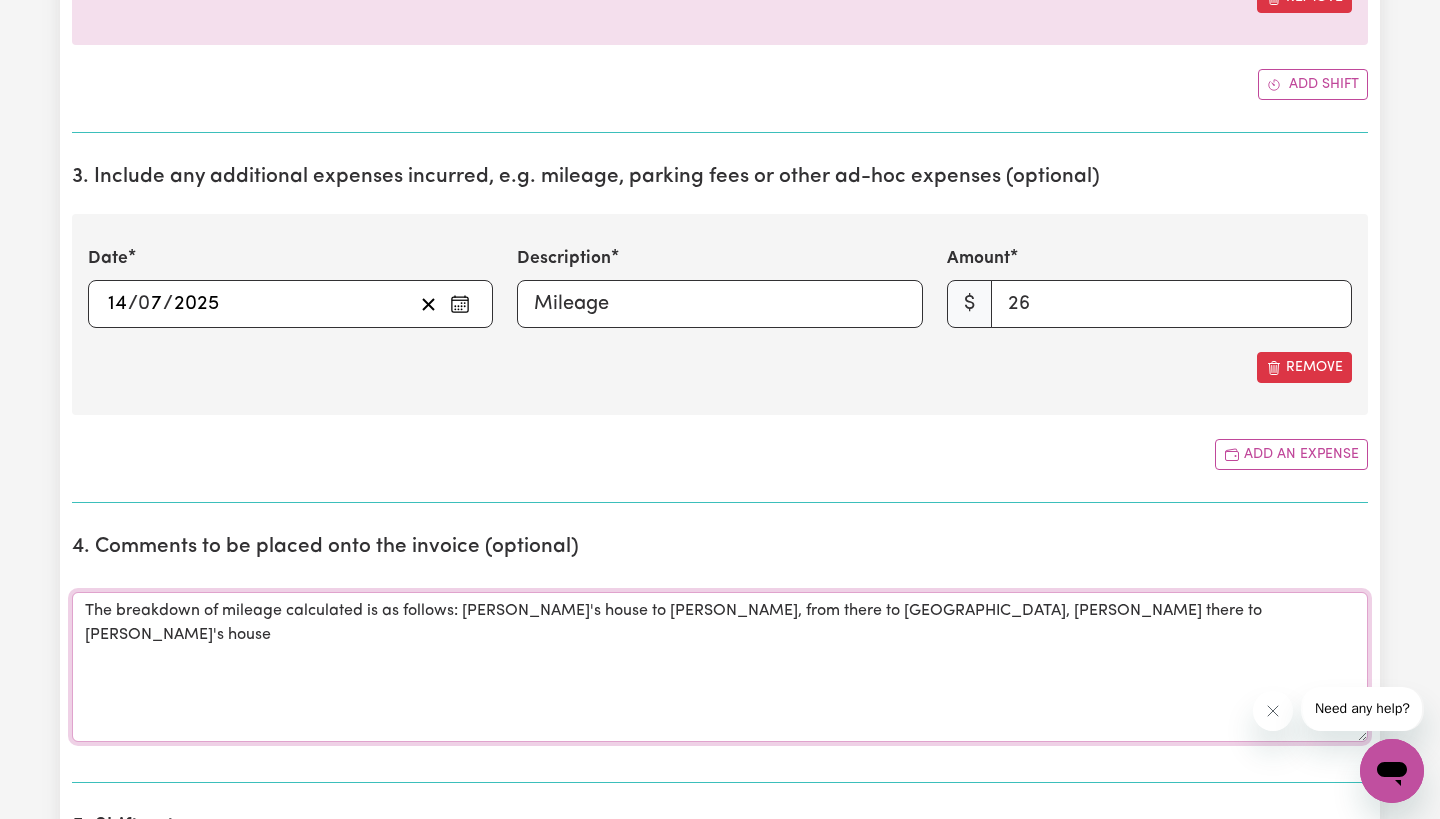click on "The breakdown of mileage calculated is as follows: [PERSON_NAME]'s house to [PERSON_NAME], from there to [GEOGRAPHIC_DATA], [PERSON_NAME] there to [PERSON_NAME]'s house" at bounding box center [720, 667] 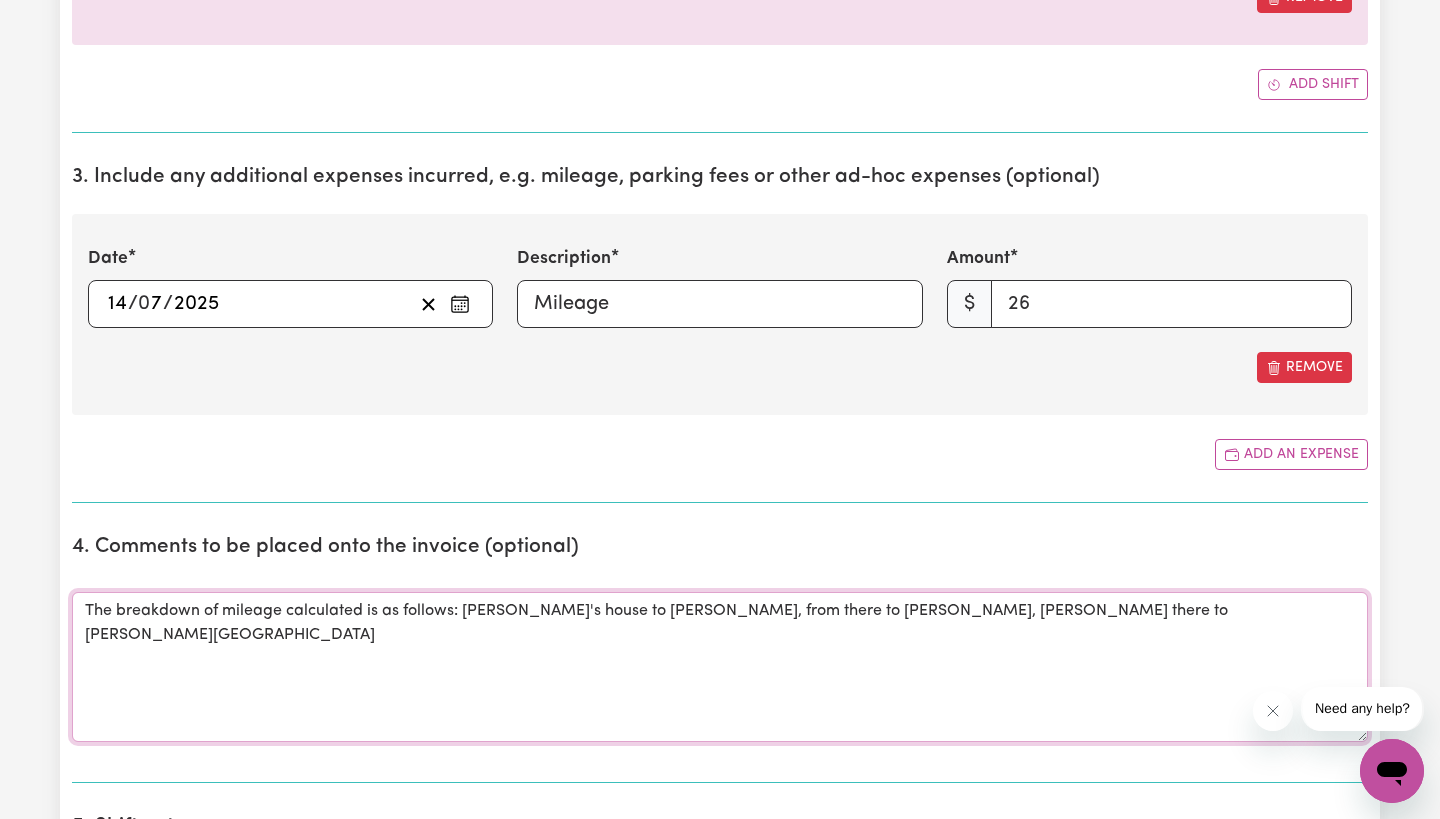click on "The breakdown of mileage calculated is as follows: [PERSON_NAME]'s house to [PERSON_NAME], from there to [PERSON_NAME], [PERSON_NAME] there to [PERSON_NAME][GEOGRAPHIC_DATA]" at bounding box center [720, 667] 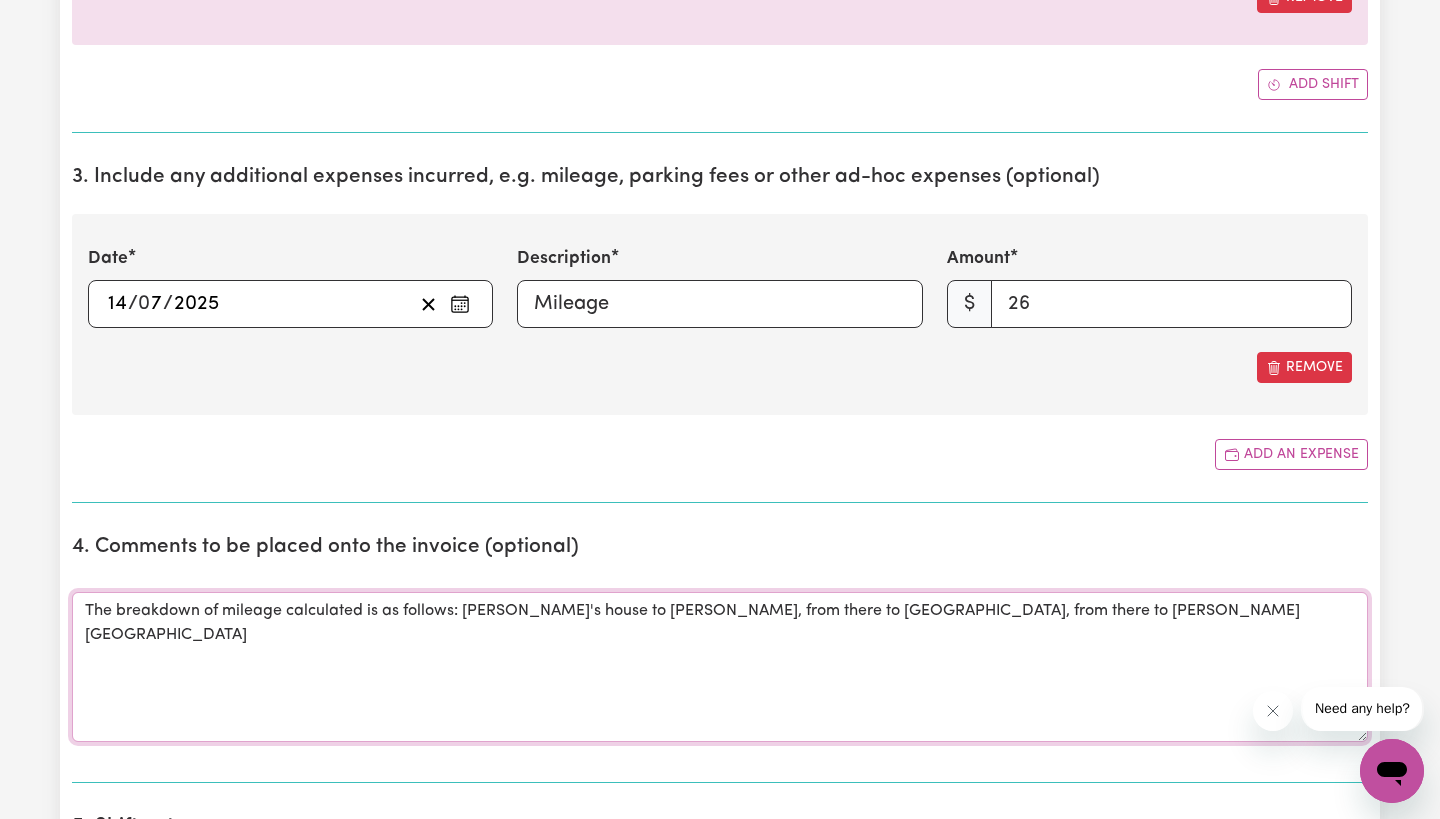 click on "The breakdown of mileage calculated is as follows: [PERSON_NAME]'s house to [PERSON_NAME], from there to [GEOGRAPHIC_DATA], from there to [PERSON_NAME][GEOGRAPHIC_DATA]" at bounding box center [720, 667] 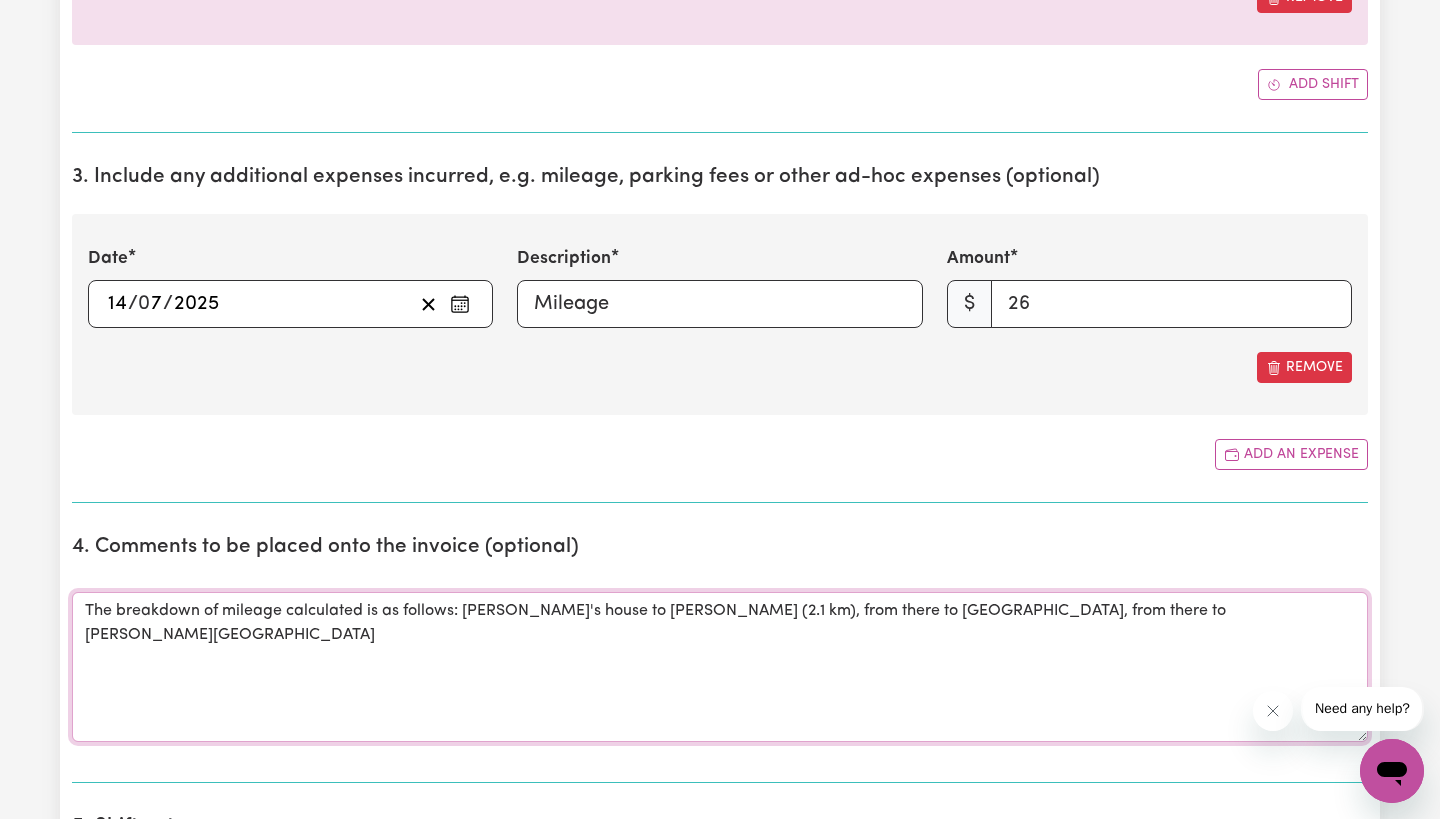 click on "The breakdown of mileage calculated is as follows: [PERSON_NAME]'s house to [PERSON_NAME] (2.1 km), from there to [GEOGRAPHIC_DATA], from there to [PERSON_NAME][GEOGRAPHIC_DATA]" at bounding box center (720, 667) 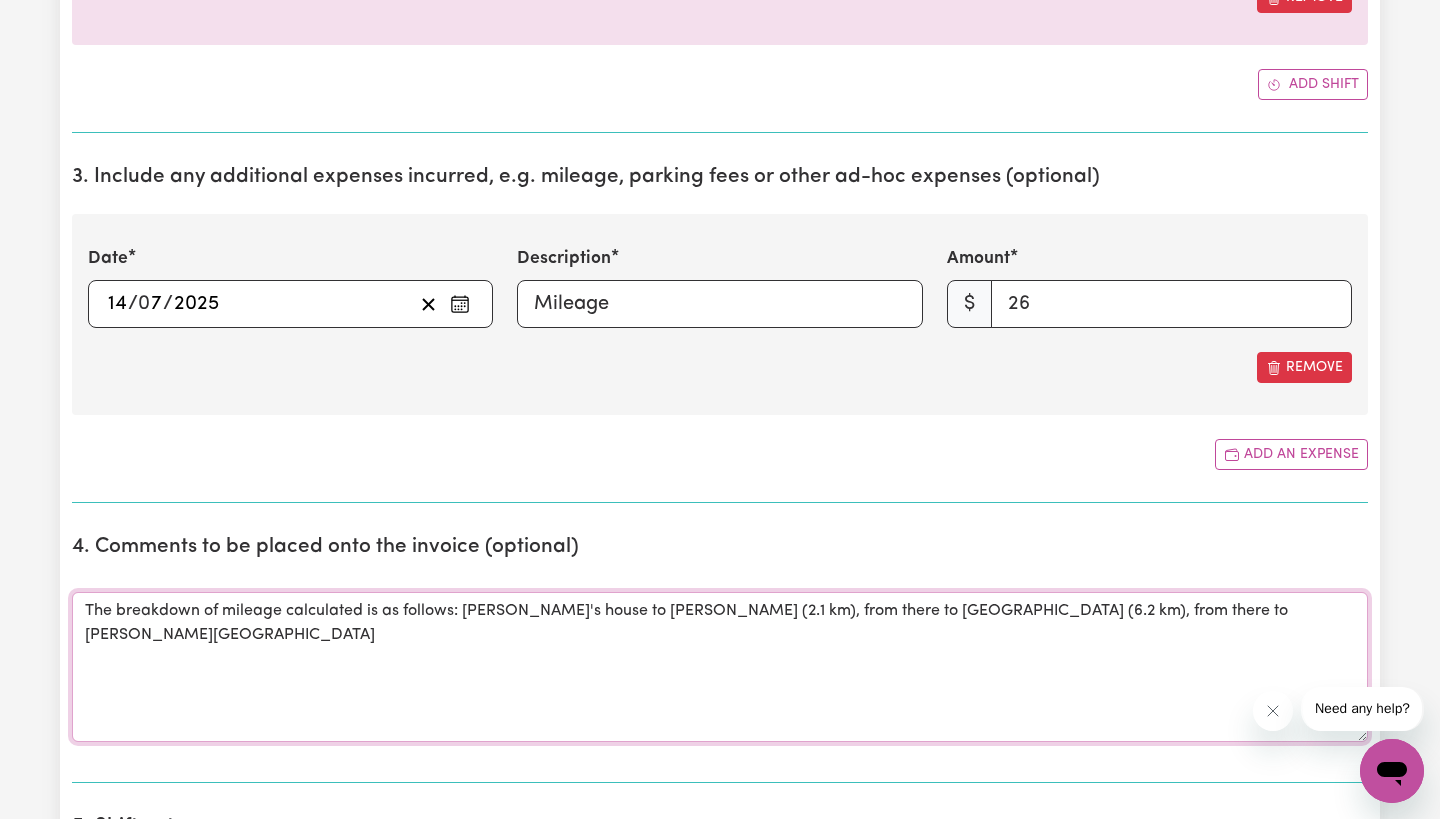 click on "The breakdown of mileage calculated is as follows: [PERSON_NAME]'s house to [PERSON_NAME] (2.1 km), from there to [GEOGRAPHIC_DATA] (6.2 km), from there to [PERSON_NAME][GEOGRAPHIC_DATA]" at bounding box center (720, 667) 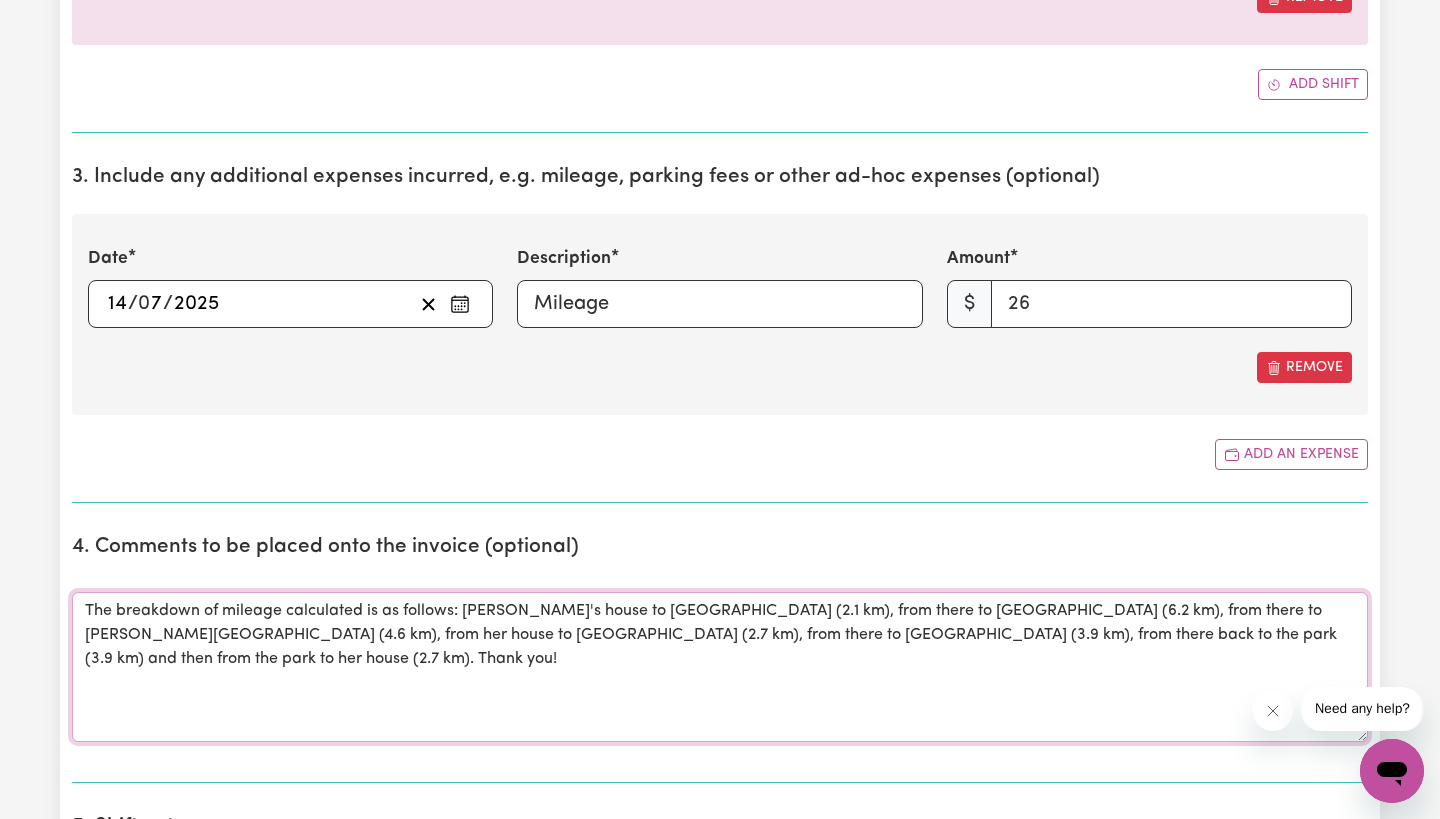 click on "The breakdown of mileage calculated is as follows: [PERSON_NAME]'s house to [GEOGRAPHIC_DATA] (2.1 km), from there to [GEOGRAPHIC_DATA] (6.2 km), from there to [PERSON_NAME][GEOGRAPHIC_DATA] (4.6 km), from her house to [GEOGRAPHIC_DATA] (2.7 km), from there to [GEOGRAPHIC_DATA] (3.9 km), from there back to the park (3.9 km) and then from the park to her house (2.7 km). Thank you!" at bounding box center [720, 667] 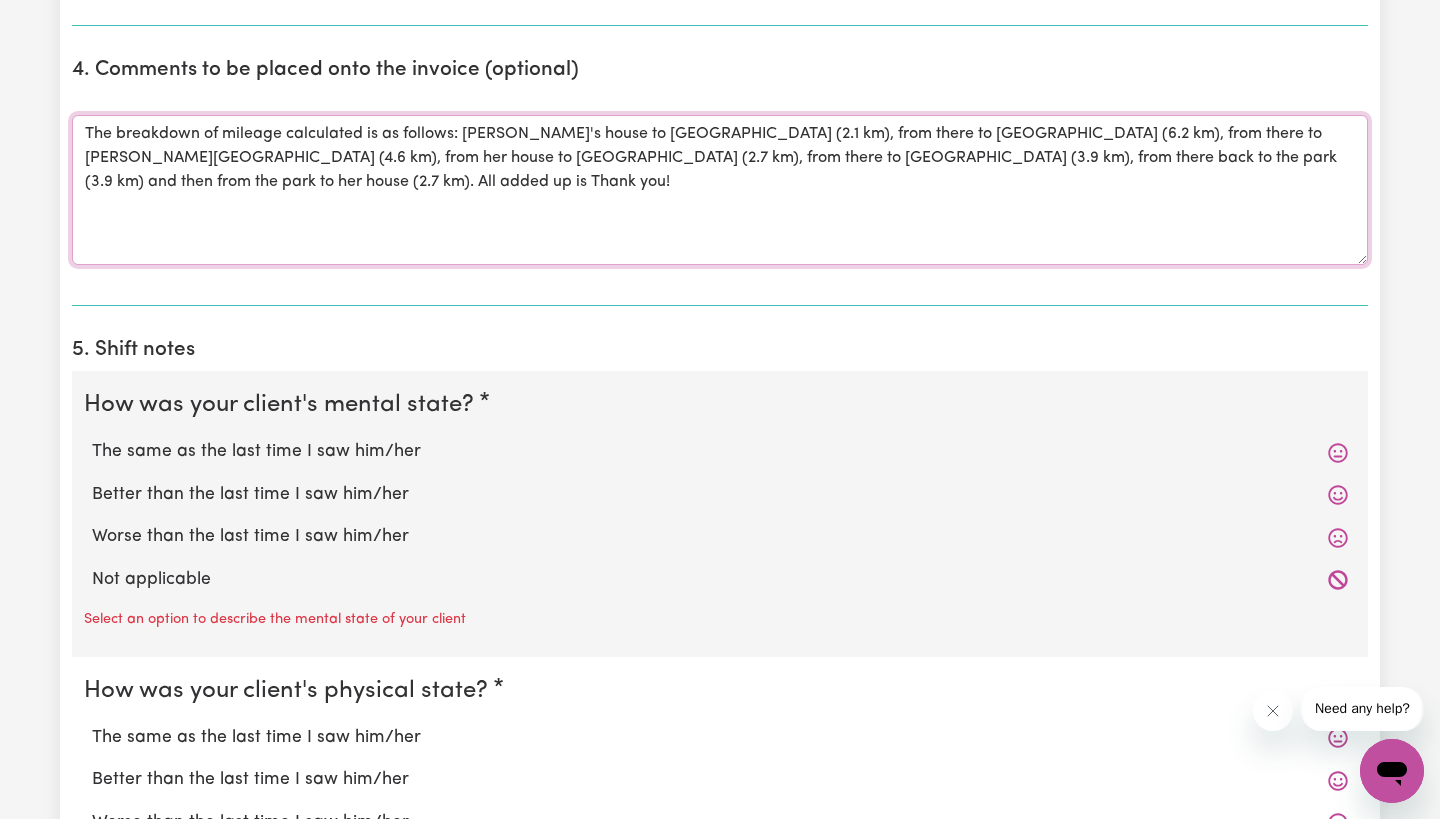 scroll, scrollTop: 1350, scrollLeft: 0, axis: vertical 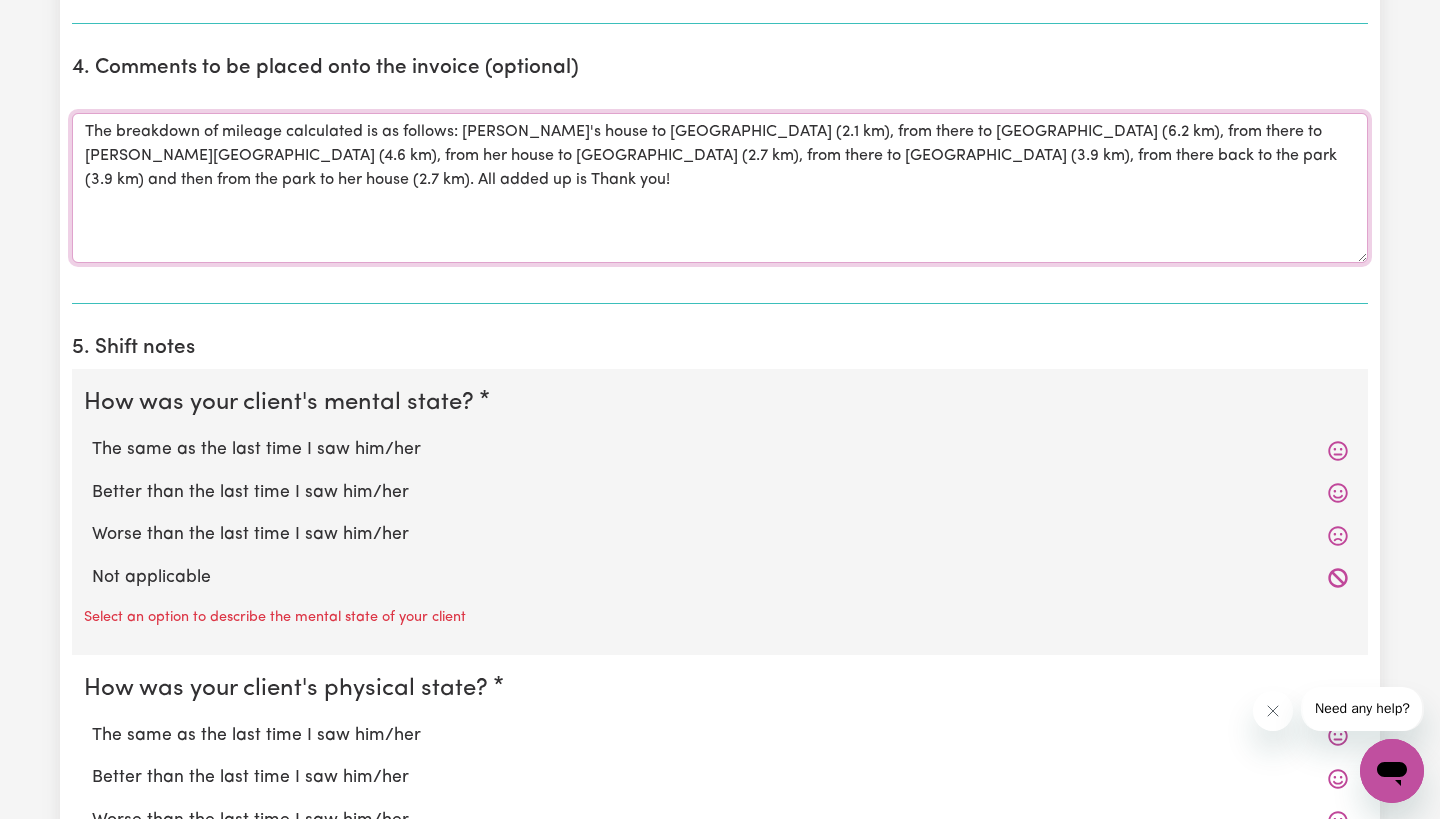 type on "The breakdown of mileage calculated is as follows: [PERSON_NAME]'s house to [GEOGRAPHIC_DATA] (2.1 km), from there to [GEOGRAPHIC_DATA] (6.2 km), from there to [PERSON_NAME][GEOGRAPHIC_DATA] (4.6 km), from her house to [GEOGRAPHIC_DATA] (2.7 km), from there to [GEOGRAPHIC_DATA] (3.9 km), from there back to the park (3.9 km) and then from the park to her house (2.7 km). All added up is Thank you!" 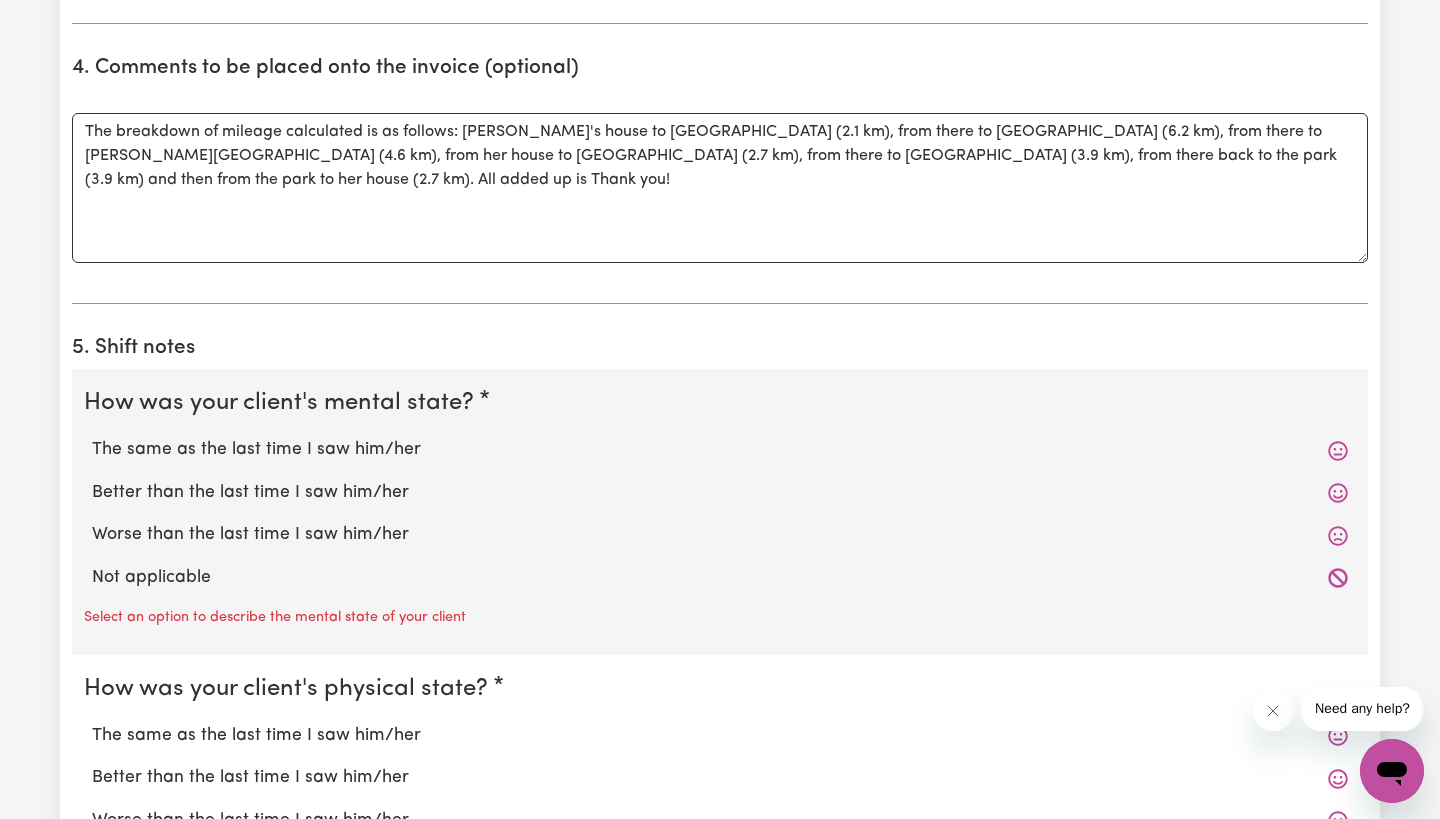 click on "The same as the last time I saw him/her" at bounding box center [720, 450] 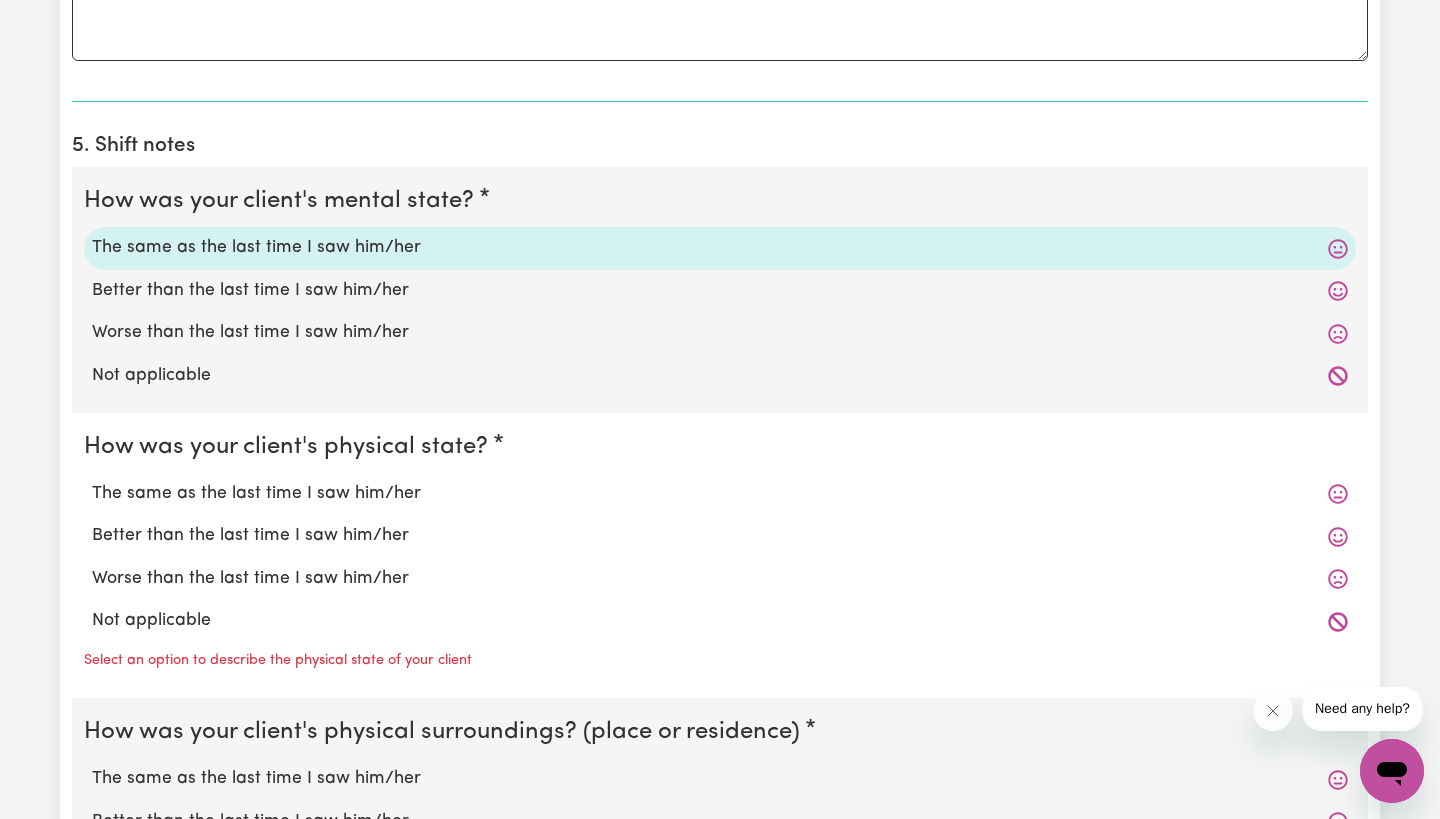 scroll, scrollTop: 1582, scrollLeft: 0, axis: vertical 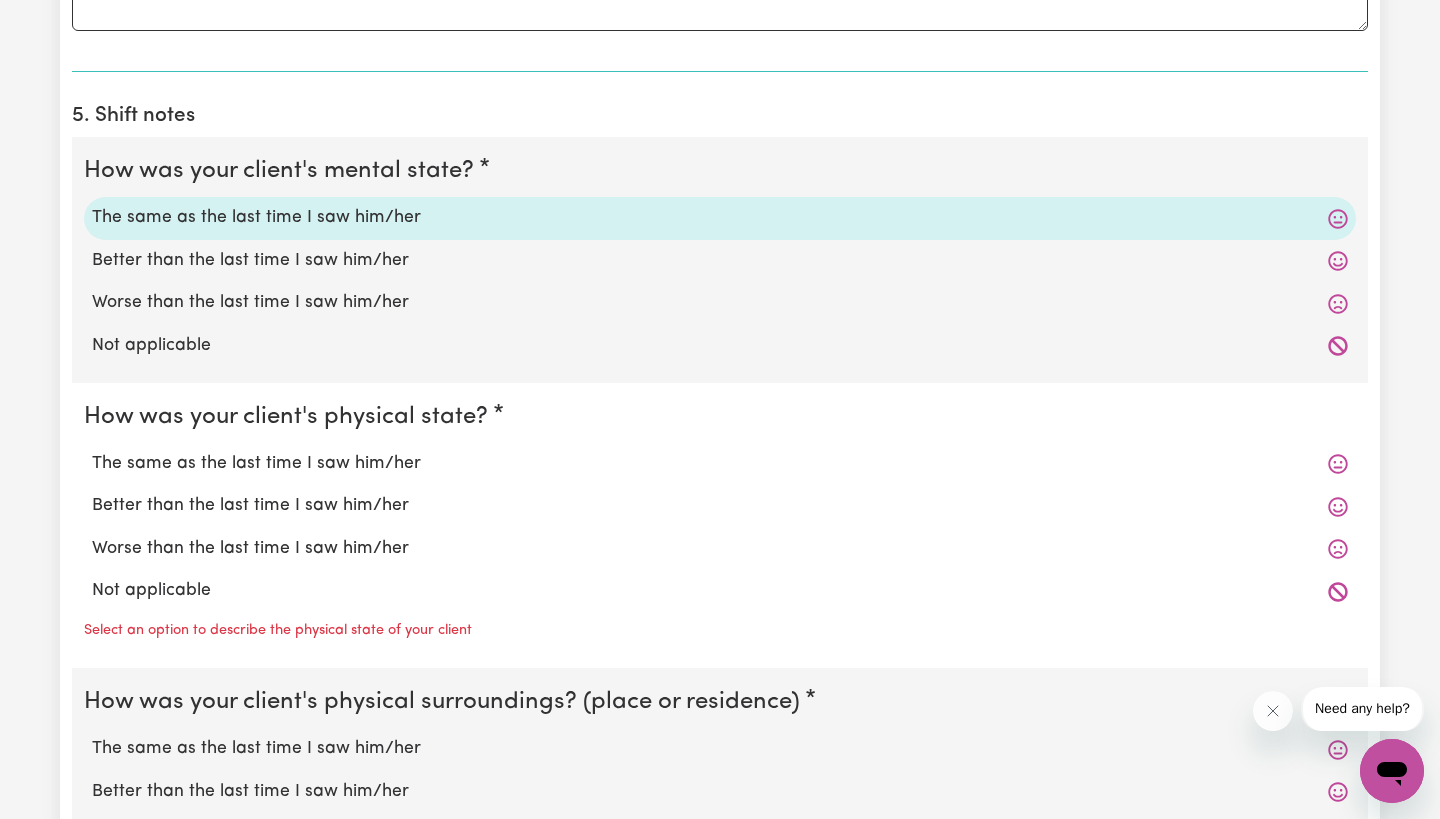 click on "The same as the last time I saw him/her" at bounding box center [720, 464] 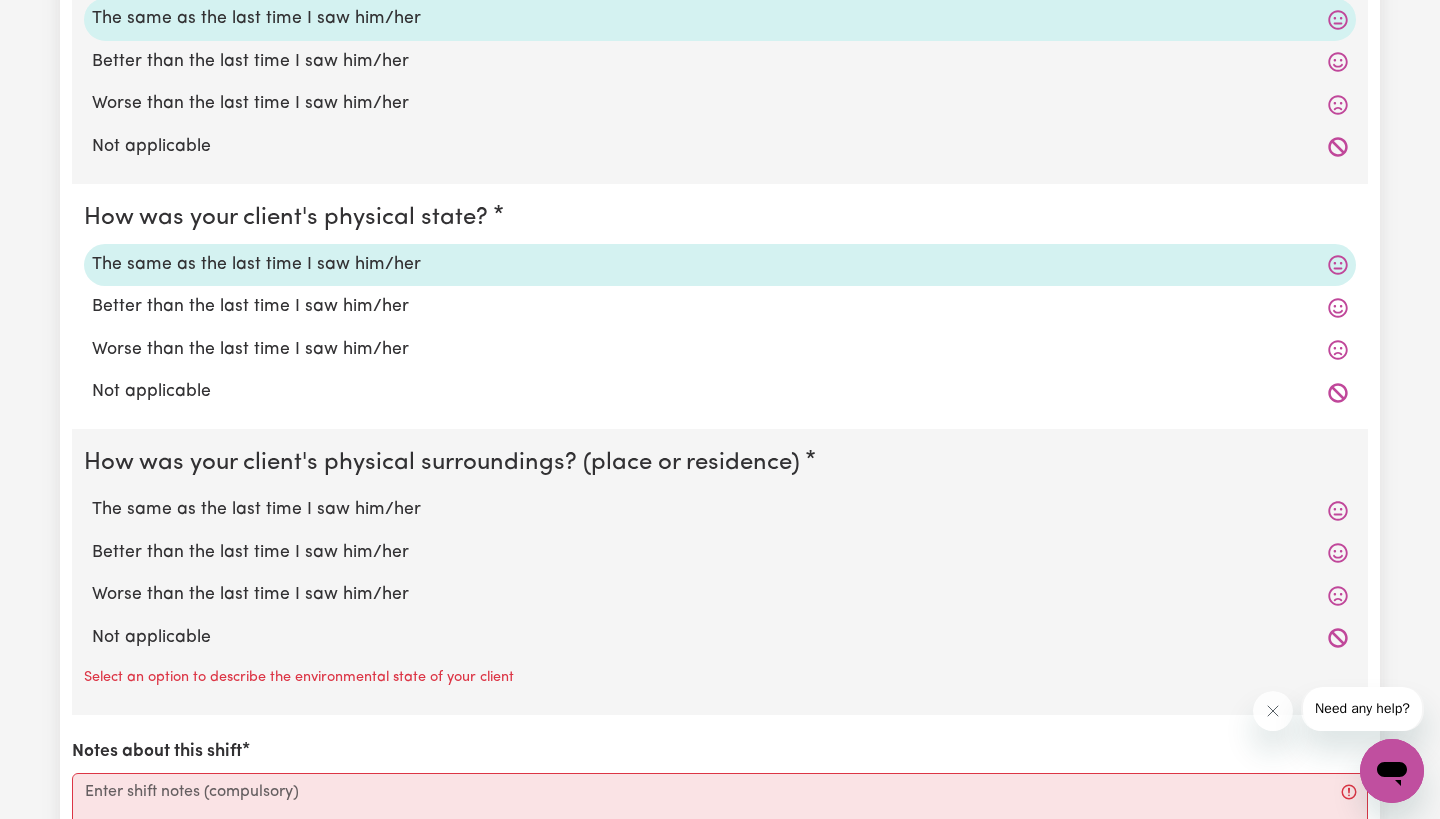 scroll, scrollTop: 1782, scrollLeft: 0, axis: vertical 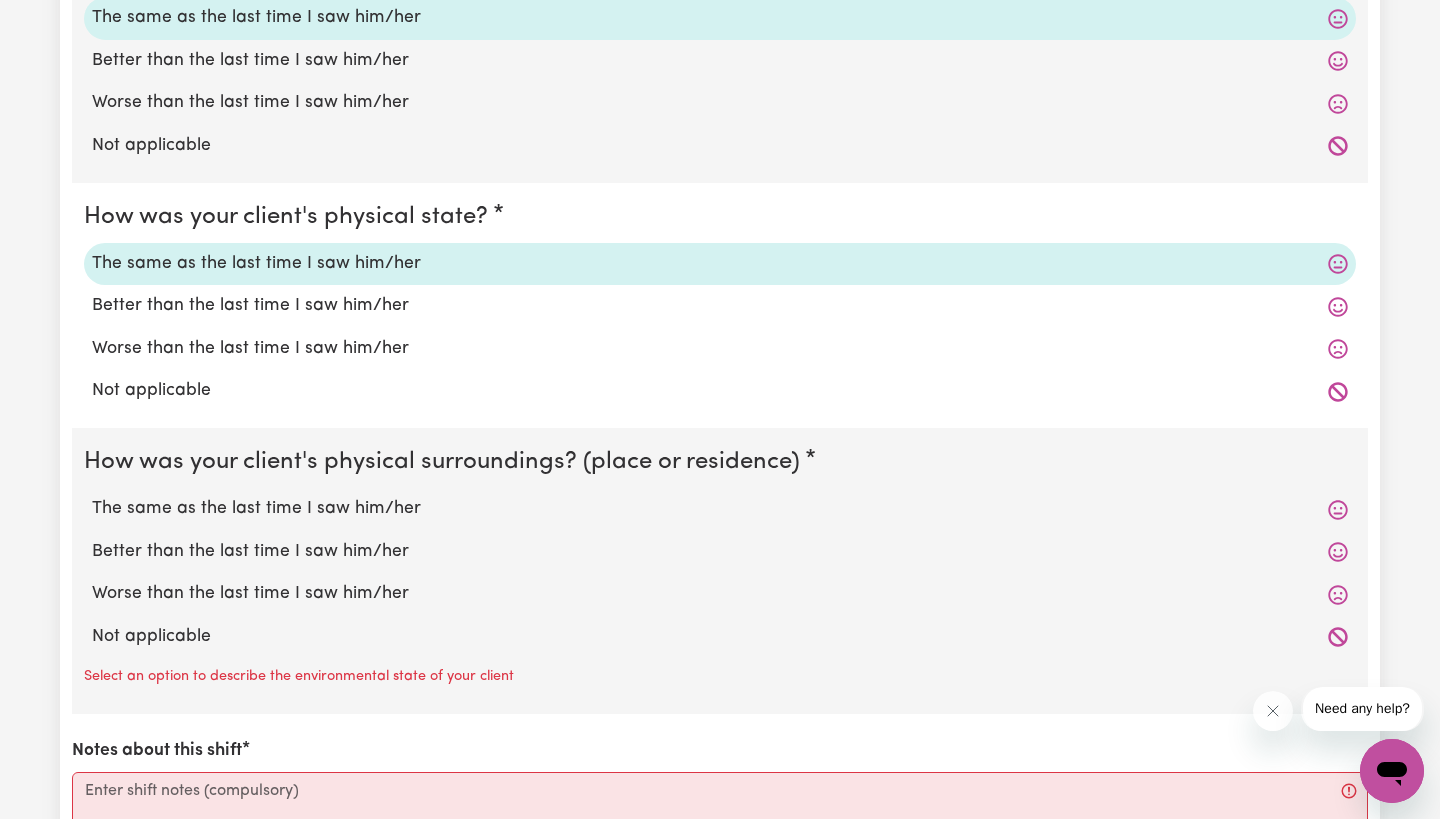 click on "The same as the last time I saw him/her" at bounding box center (720, 509) 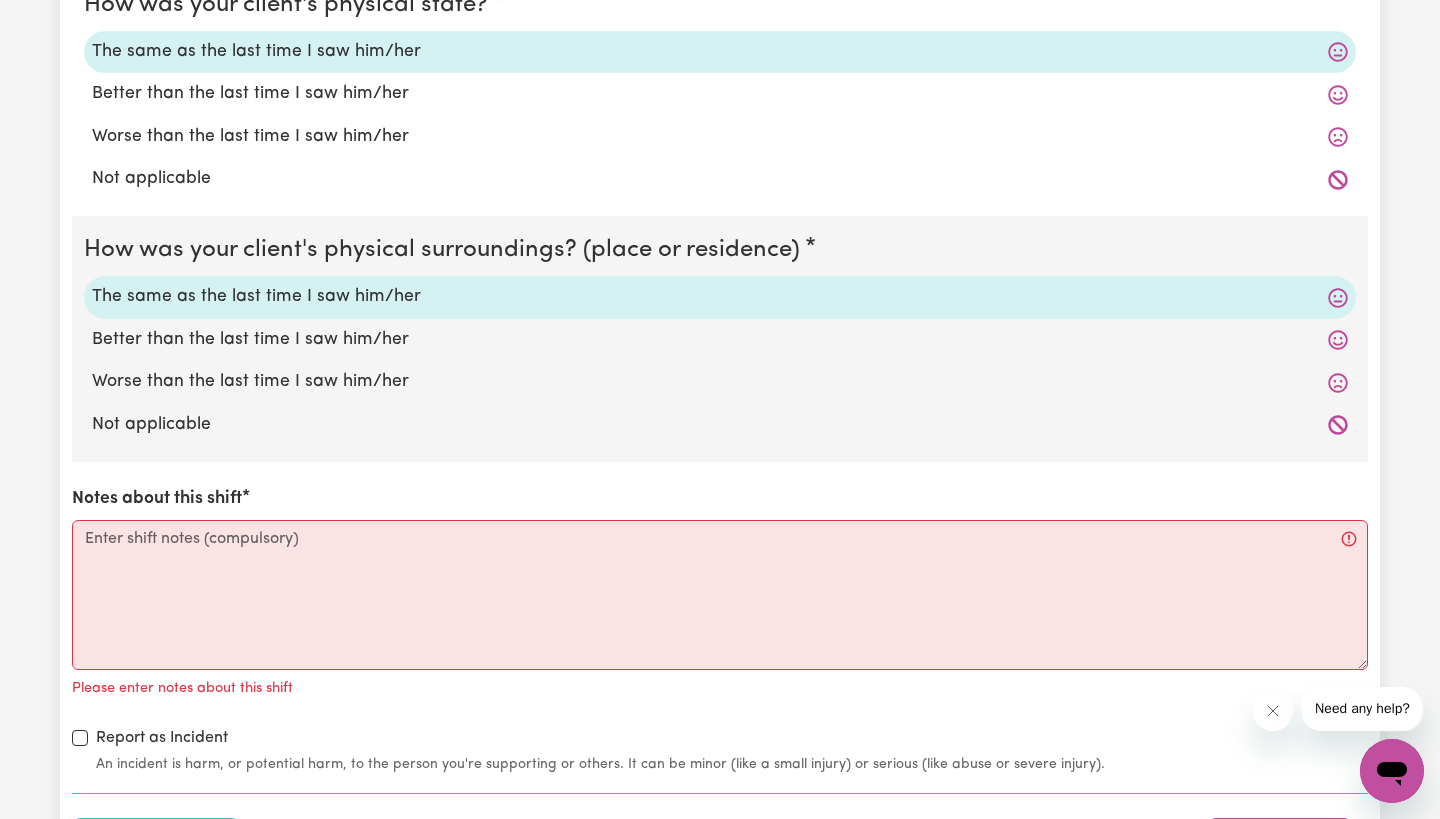 scroll, scrollTop: 1998, scrollLeft: 2, axis: both 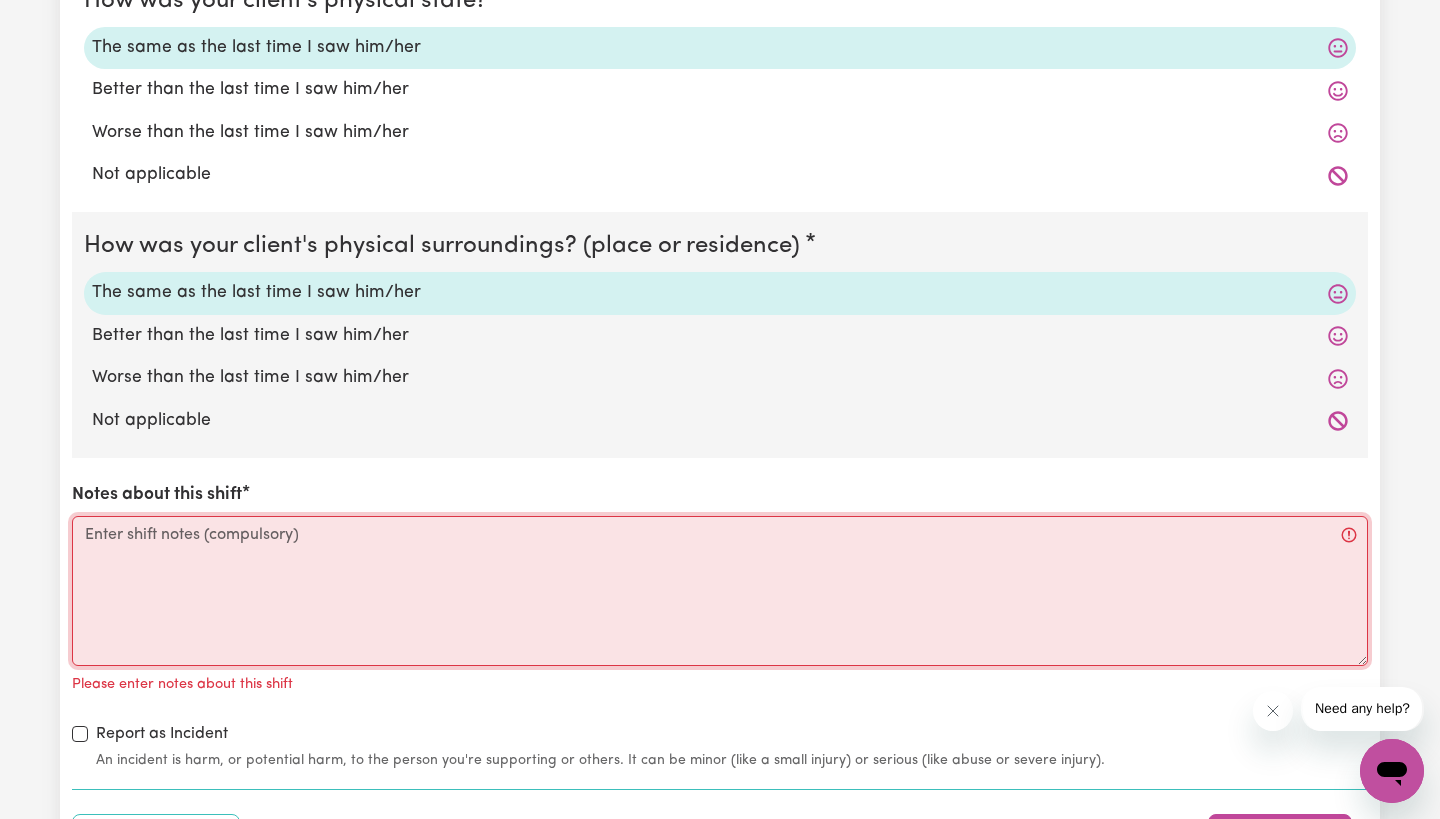 click on "Notes about this shift" at bounding box center [720, 591] 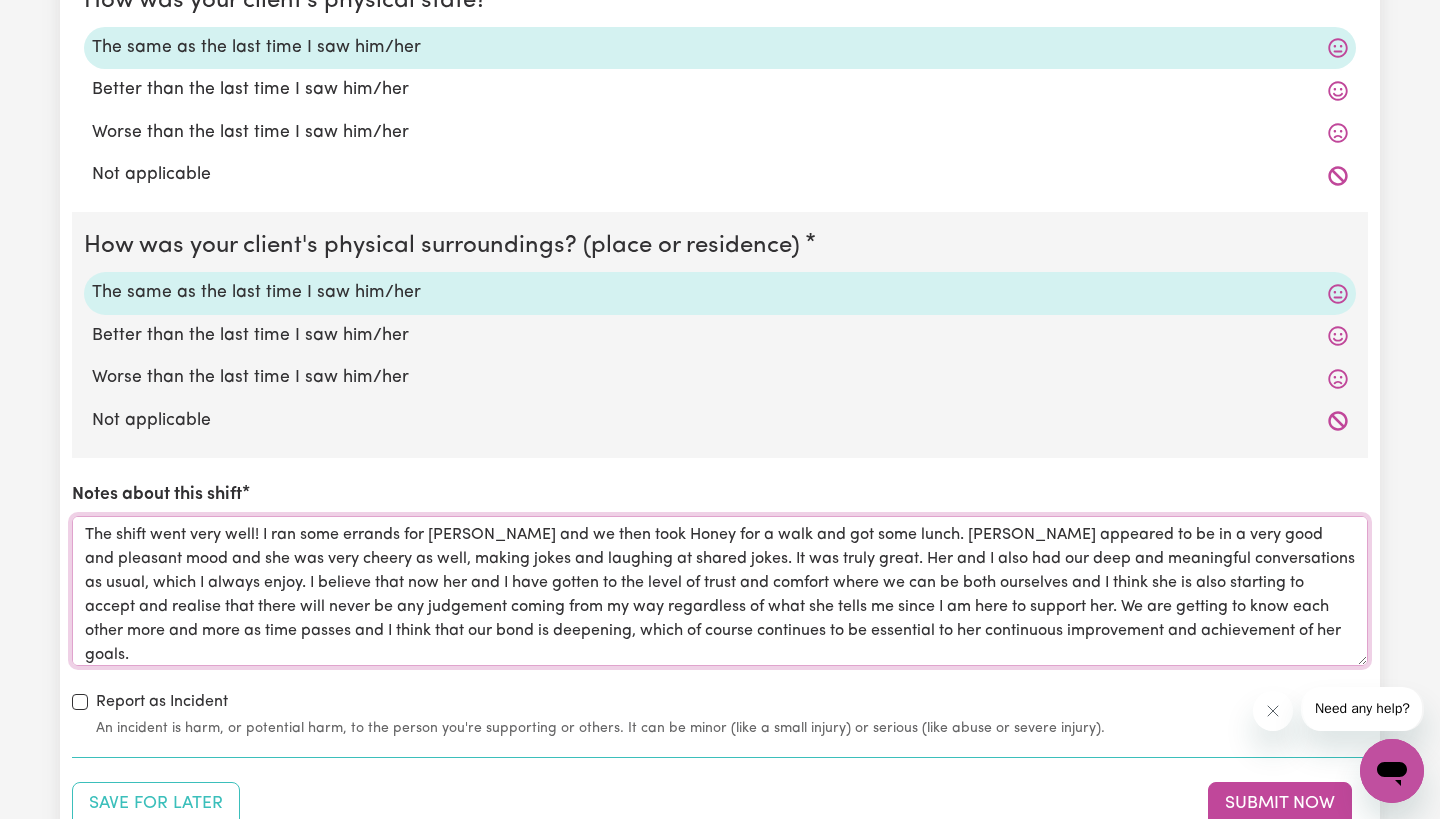 type on "The shift went very well! I ran some errands for [PERSON_NAME] and we then took Honey for a walk and got some lunch. [PERSON_NAME] appeared to be in a very good and pleasant mood and she was very cheery as well, making jokes and laughing at shared jokes. It was truly great. Her and I also had our deep and meaningful conversations as usual, which I always enjoy. I believe that now her and I have gotten to the level of trust and comfort where we can be both ourselves and I think she is also starting to accept and realise that there will never be any judgement coming from my way regardless of what she tells me since I am here to support her. We are getting to know each other more and more as time passes and I think that our bond is deepening, which of course continues to be essential to her continuous improvement and achievement of her goals." 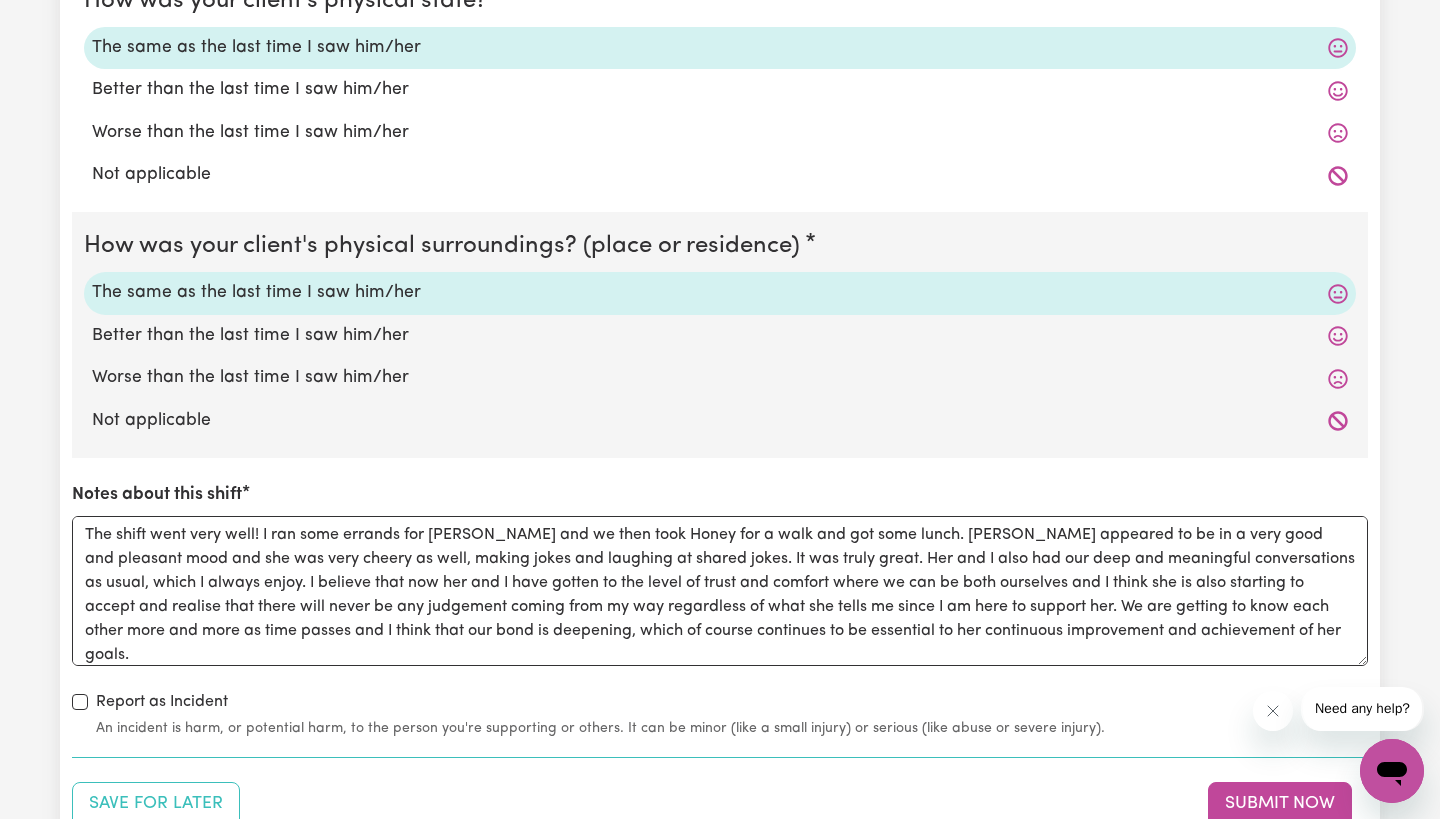 click on "Notes about this shift The shift went very well! I ran some errands for [PERSON_NAME] and we then took Honey for a walk and got some lunch. [PERSON_NAME] appeared to be in a very good and pleasant mood and she was very cheery as well, making jokes and laughing at shared jokes. It was truly great. Her and I also had our deep and meaningful conversations as usual, which I always enjoy. I believe that now her and I have gotten to the level of trust and comfort where we can be both ourselves and I think she is also starting to accept and realise that there will never be any judgement coming from my way regardless of what she tells me since I am here to support her. We are getting to know each other more and more as time passes and I think that our bond is deepening, which of course continues to be essential to her continuous improvement and achievement of her goals." at bounding box center (720, 574) 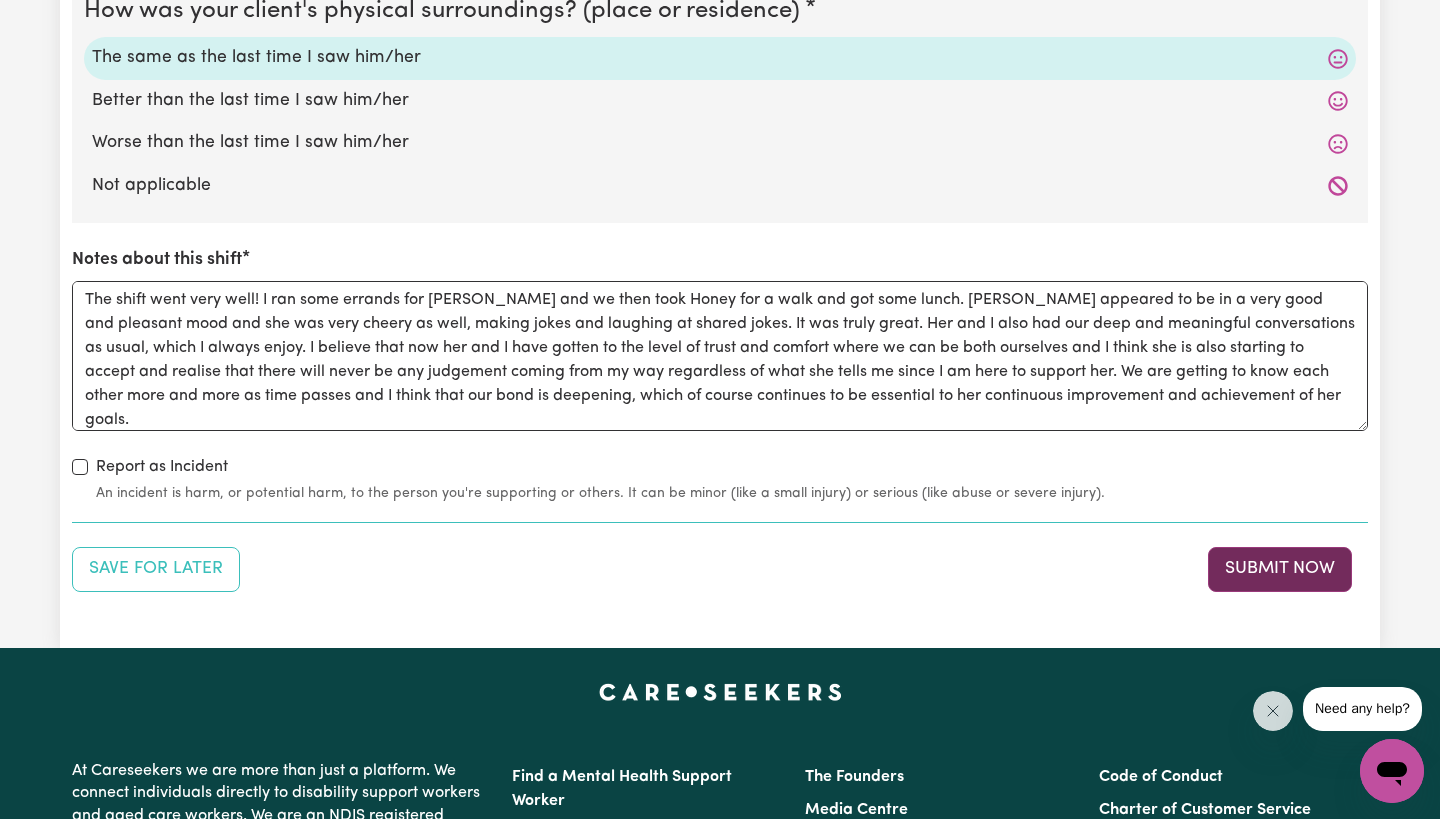 click on "Submit Now" at bounding box center [1280, 569] 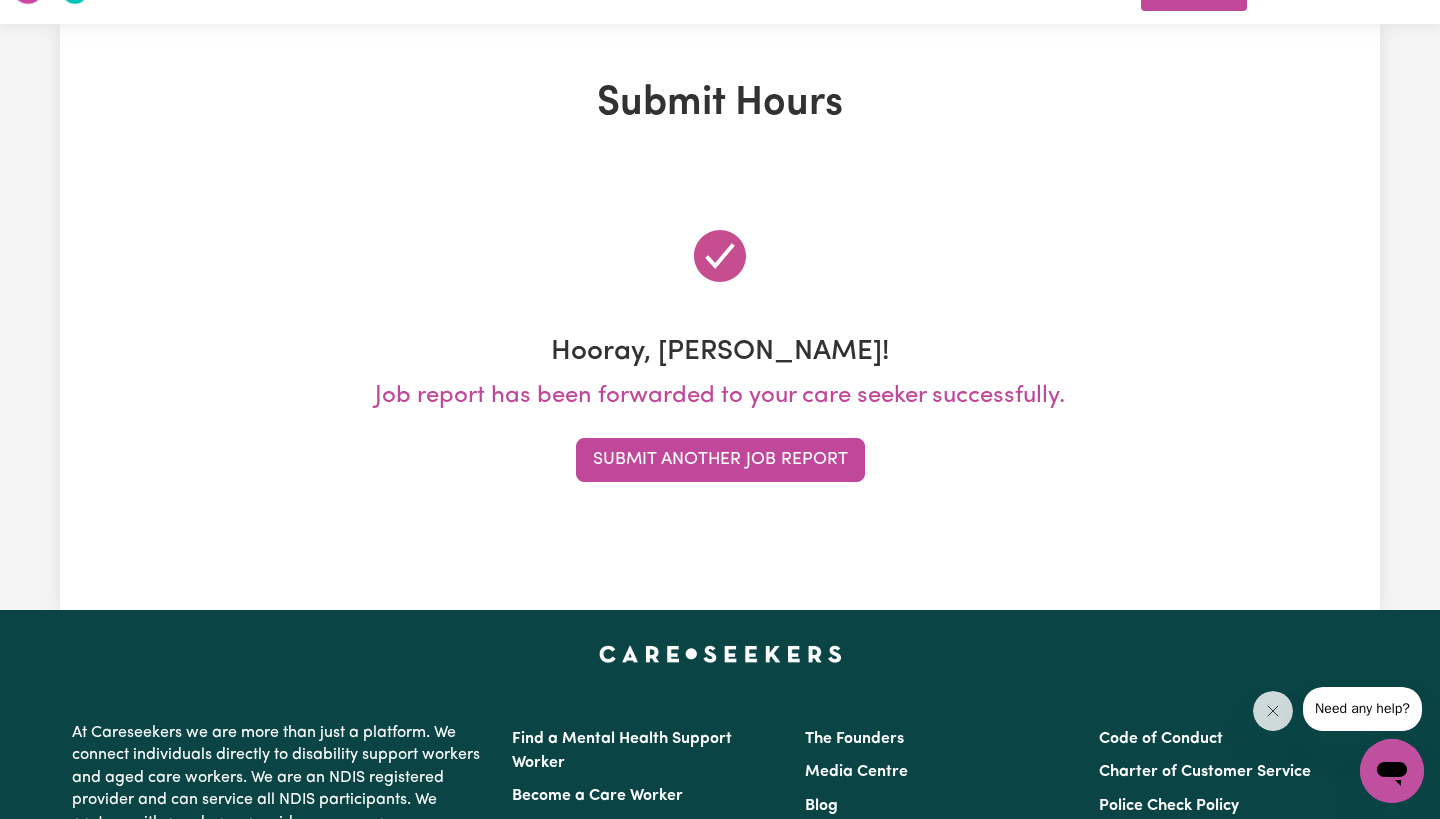 scroll, scrollTop: 0, scrollLeft: 0, axis: both 